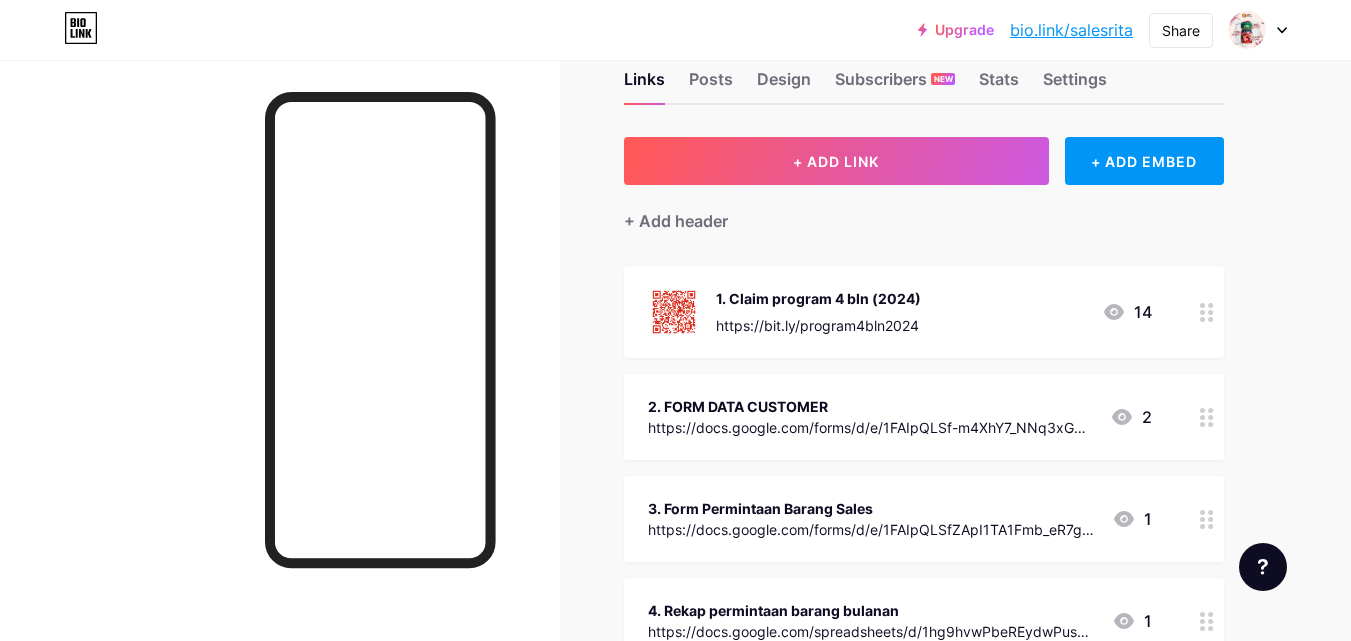 scroll, scrollTop: 0, scrollLeft: 0, axis: both 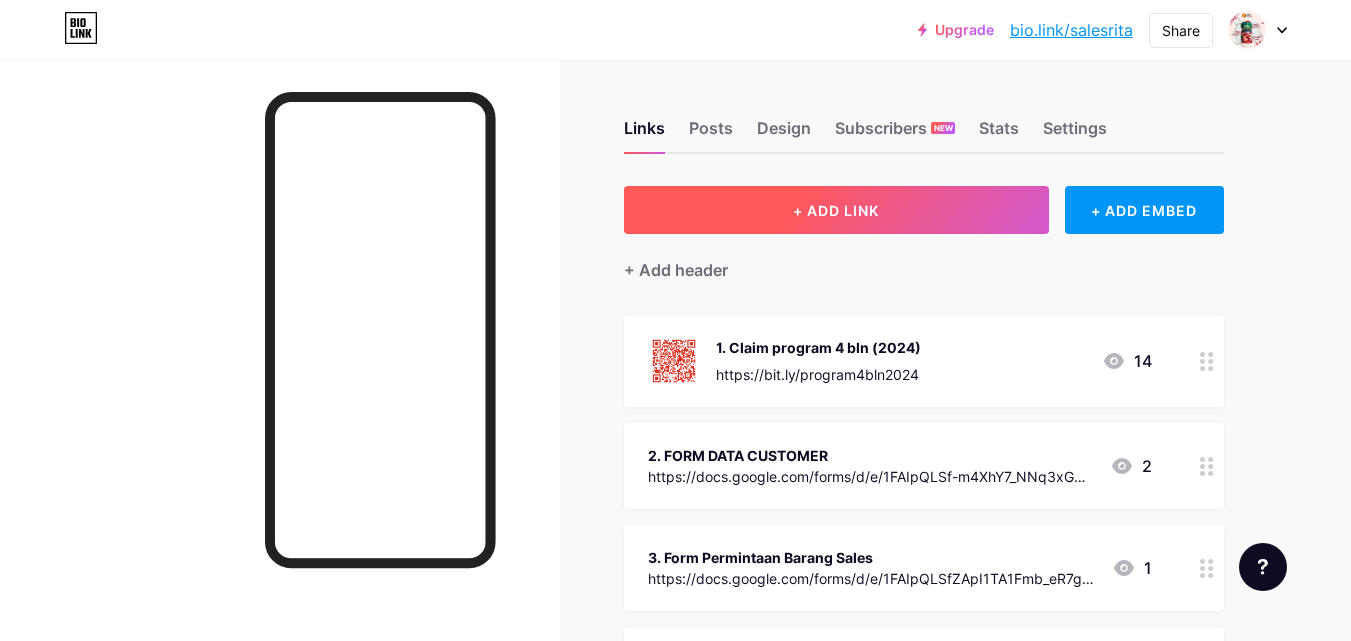click on "+ ADD LINK" at bounding box center (836, 210) 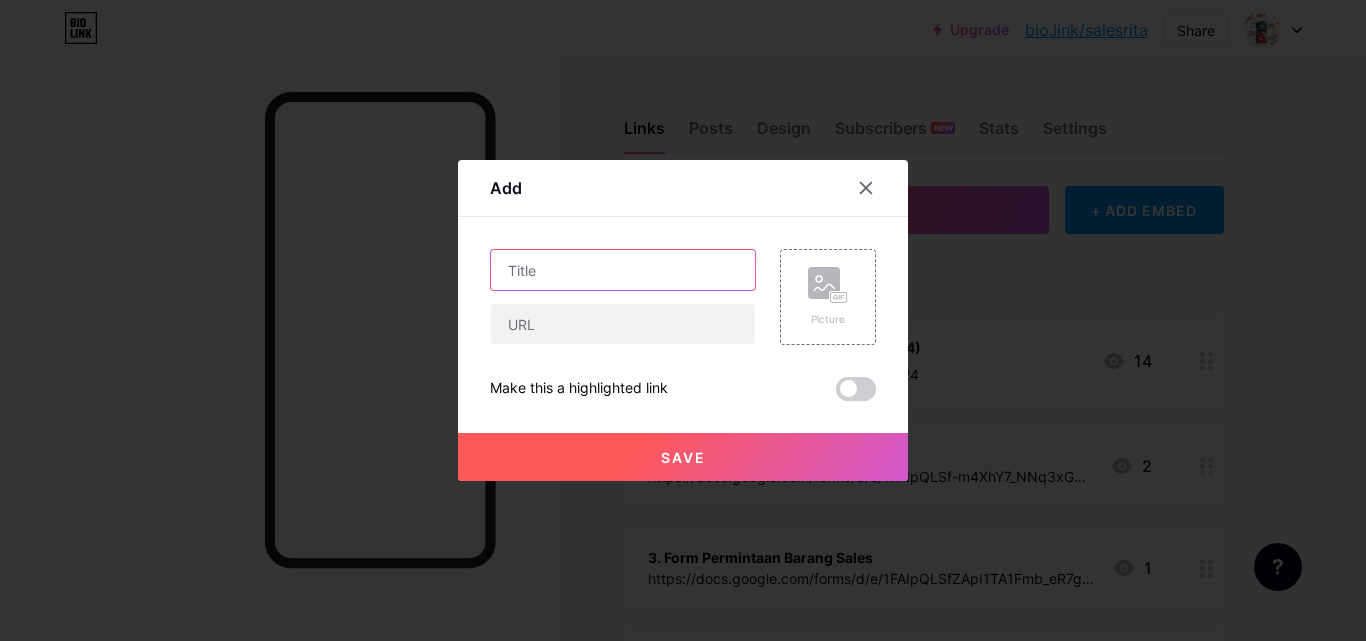 click at bounding box center [623, 270] 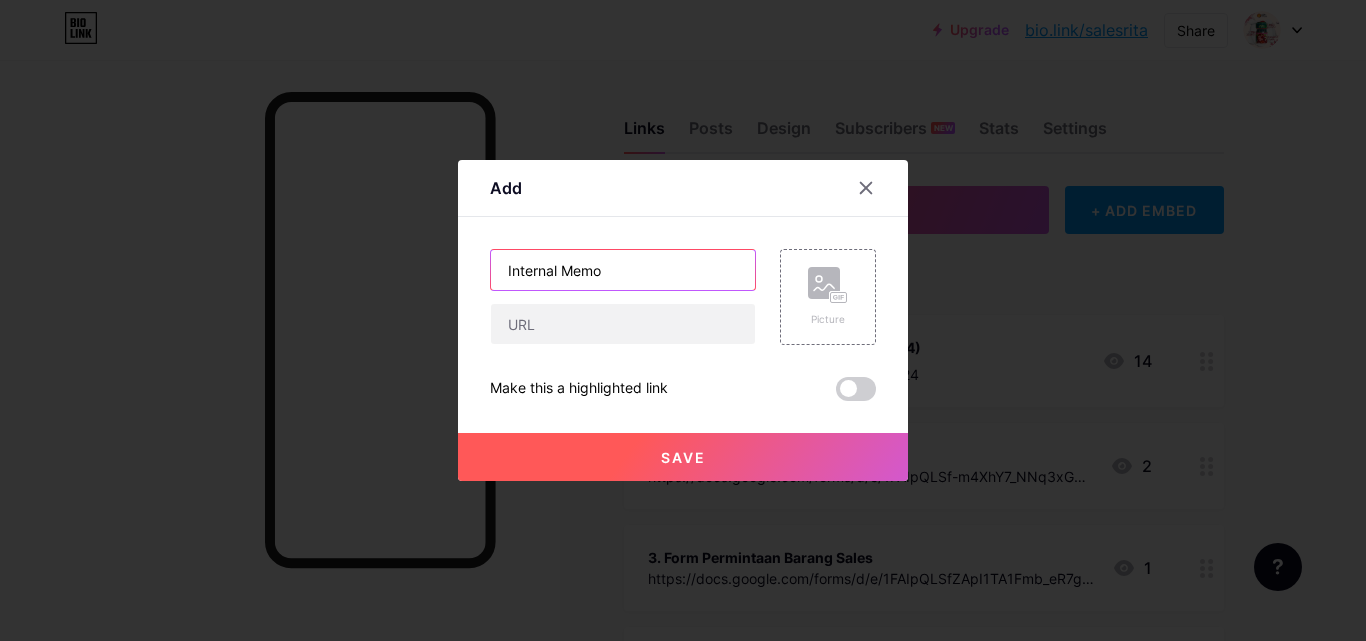 type on "Internal Memo" 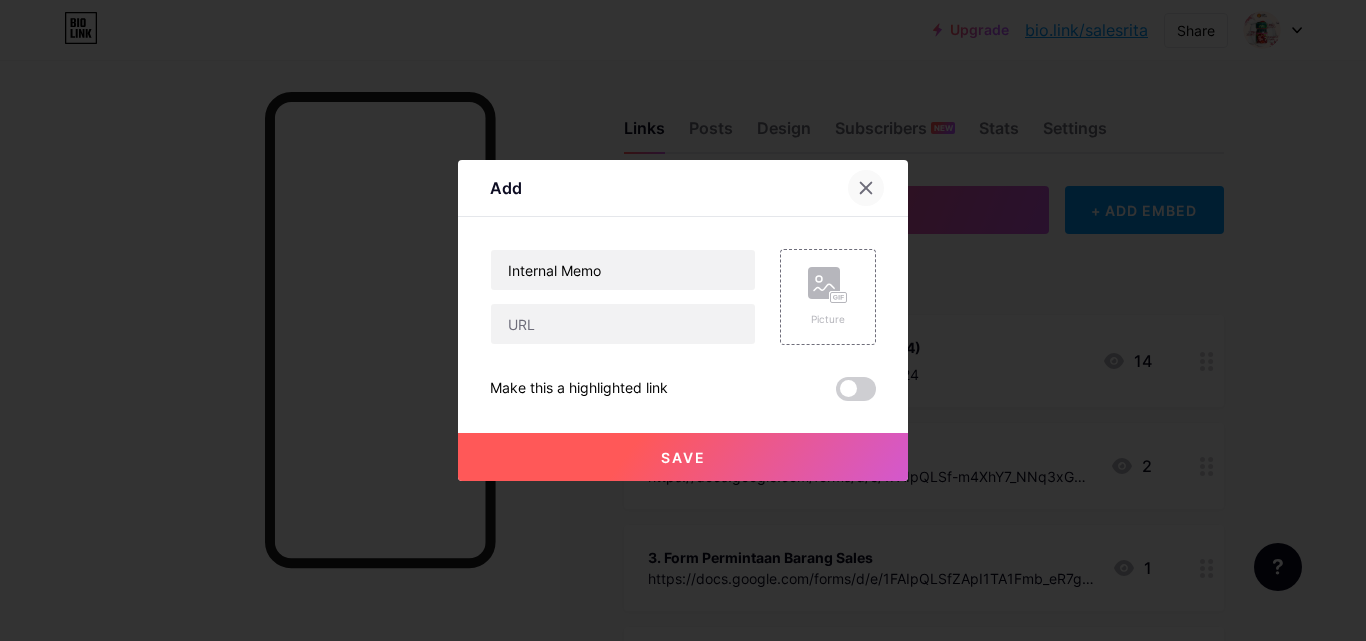 click 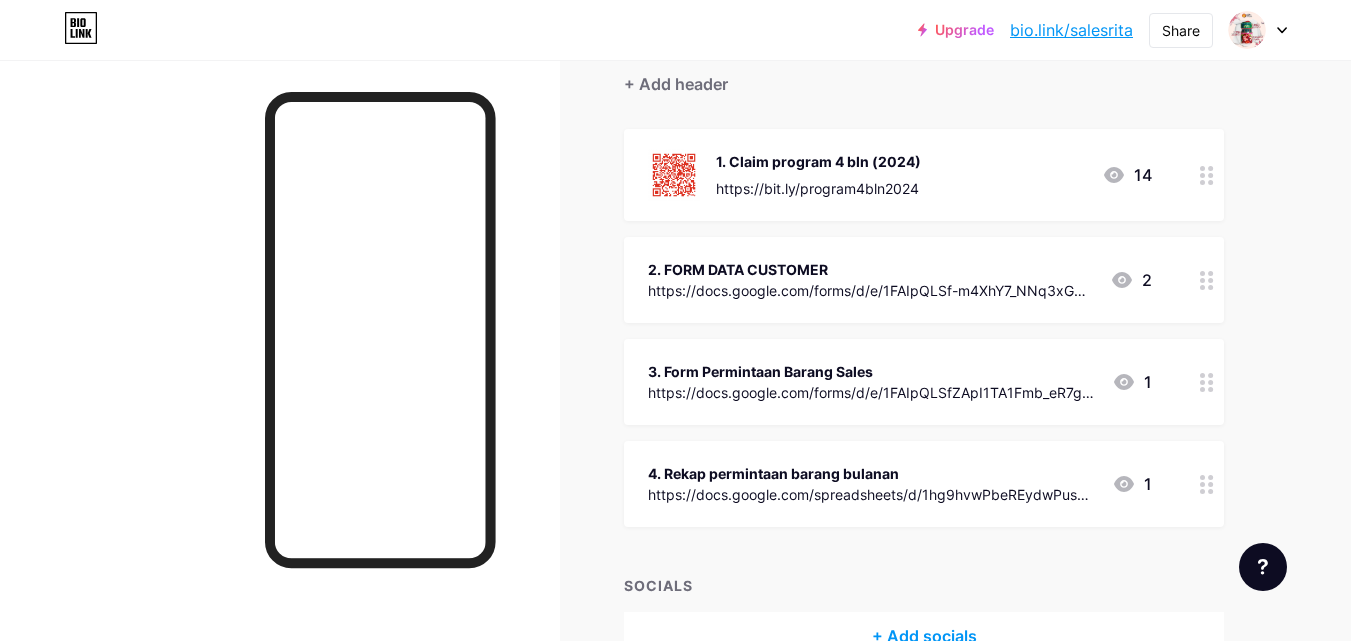 scroll, scrollTop: 200, scrollLeft: 0, axis: vertical 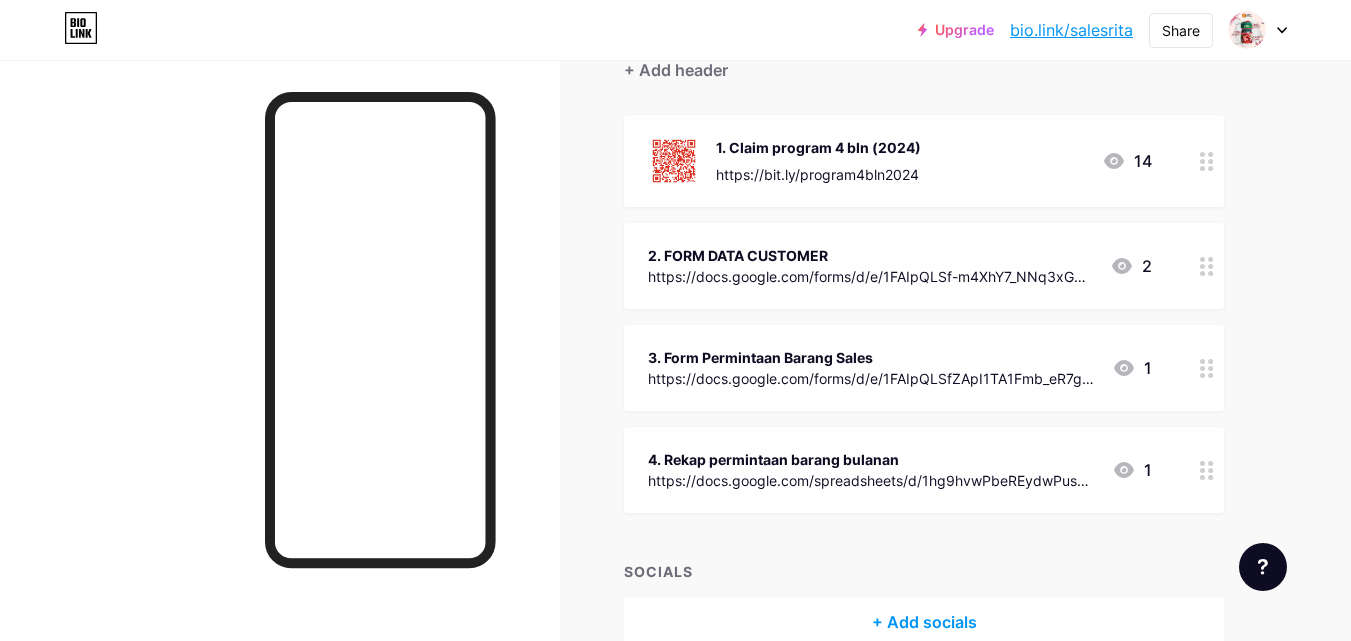 click on "https://docs.google.com/forms/d/e/1FAIpQLSf-m4XhY7_NNq3xGPpSz8eKE60MMkxQGAjsd_efgnWtgSfGEQ/viewform?usp=sharing" at bounding box center [871, 276] 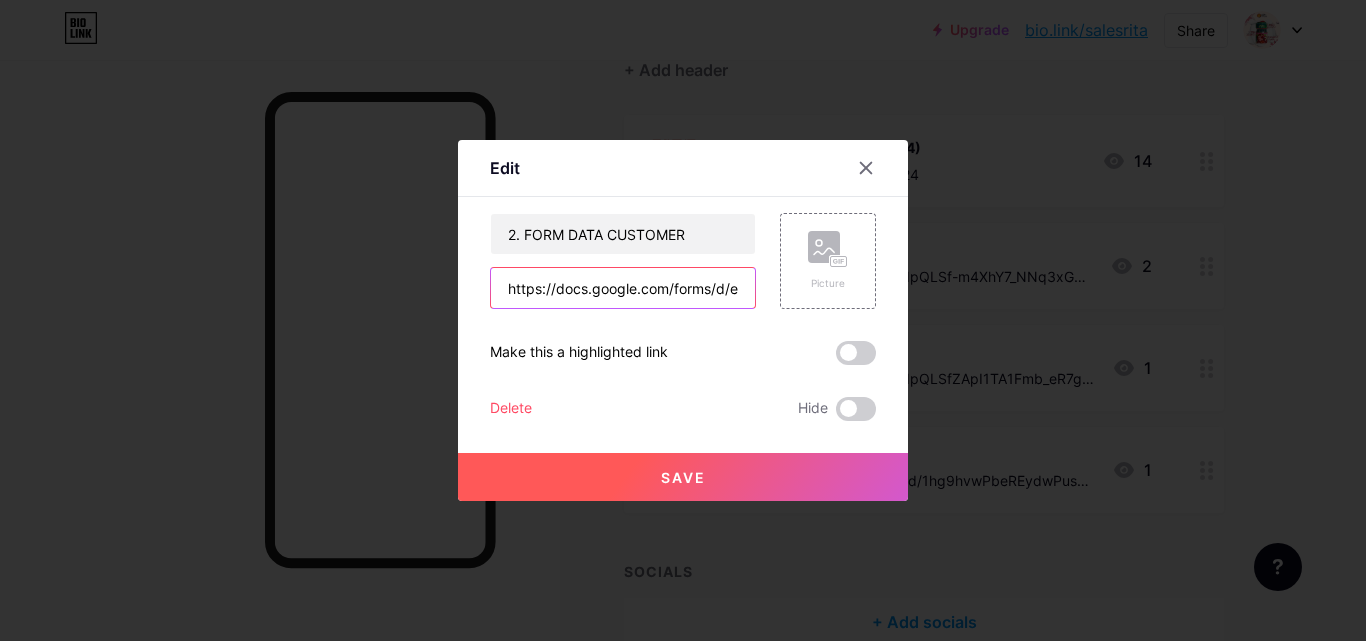 click on "https://docs.google.com/forms/d/e/1FAIpQLSf-m4XhY7_NNq3xGPpSz8eKE60MMkxQGAjsd_efgnWtgSfGEQ/viewform?usp=sharing" at bounding box center (623, 288) 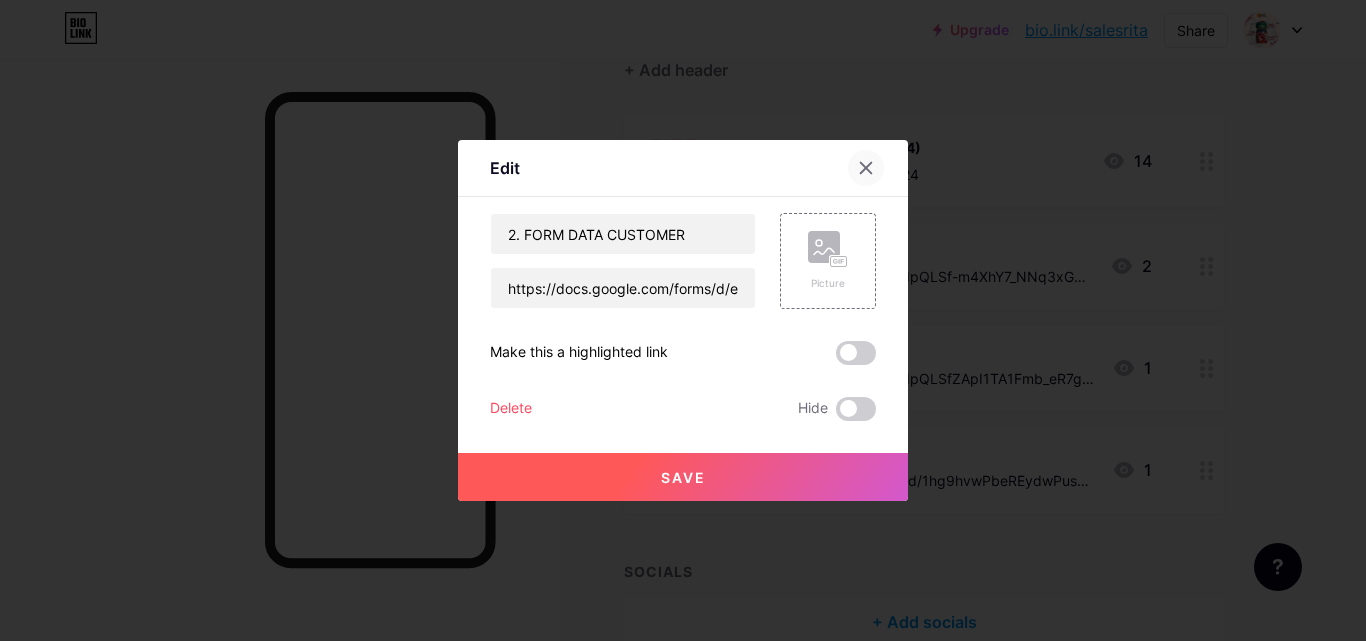 click 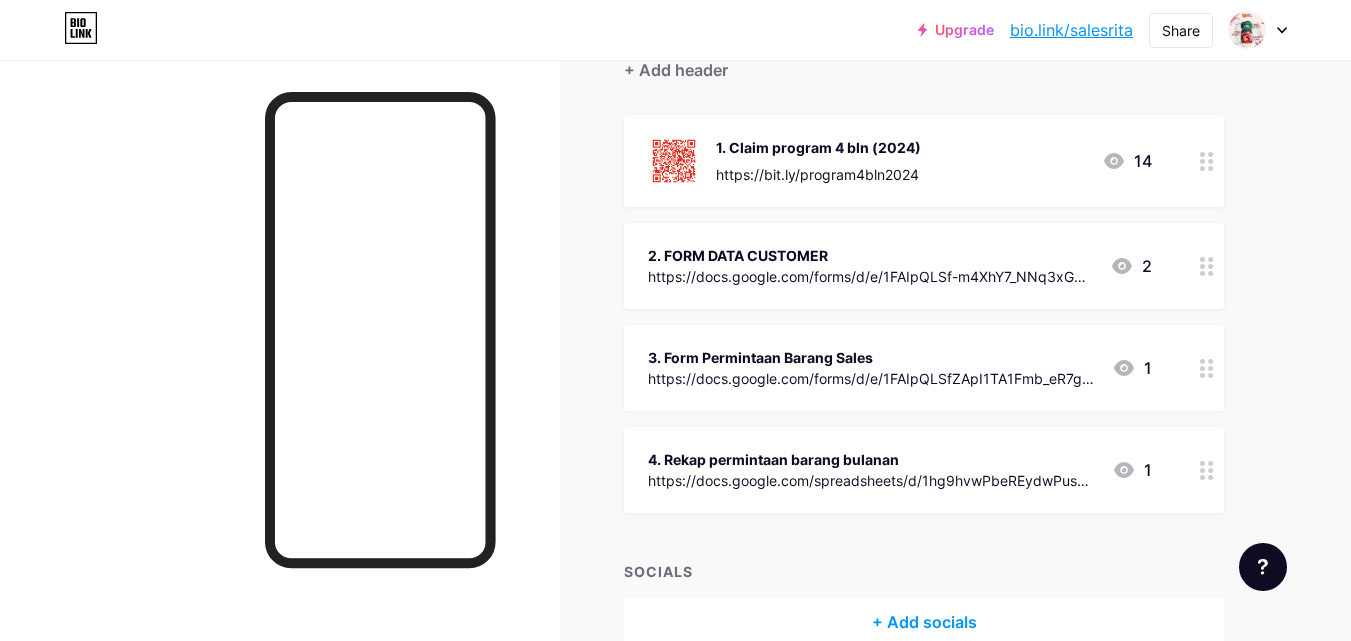 click on "https://docs.google.com/forms/d/e/1FAIpQLSf-m4XhY7_NNq3xGPpSz8eKE60MMkxQGAjsd_efgnWtgSfGEQ/viewform?usp=sharing" at bounding box center [871, 276] 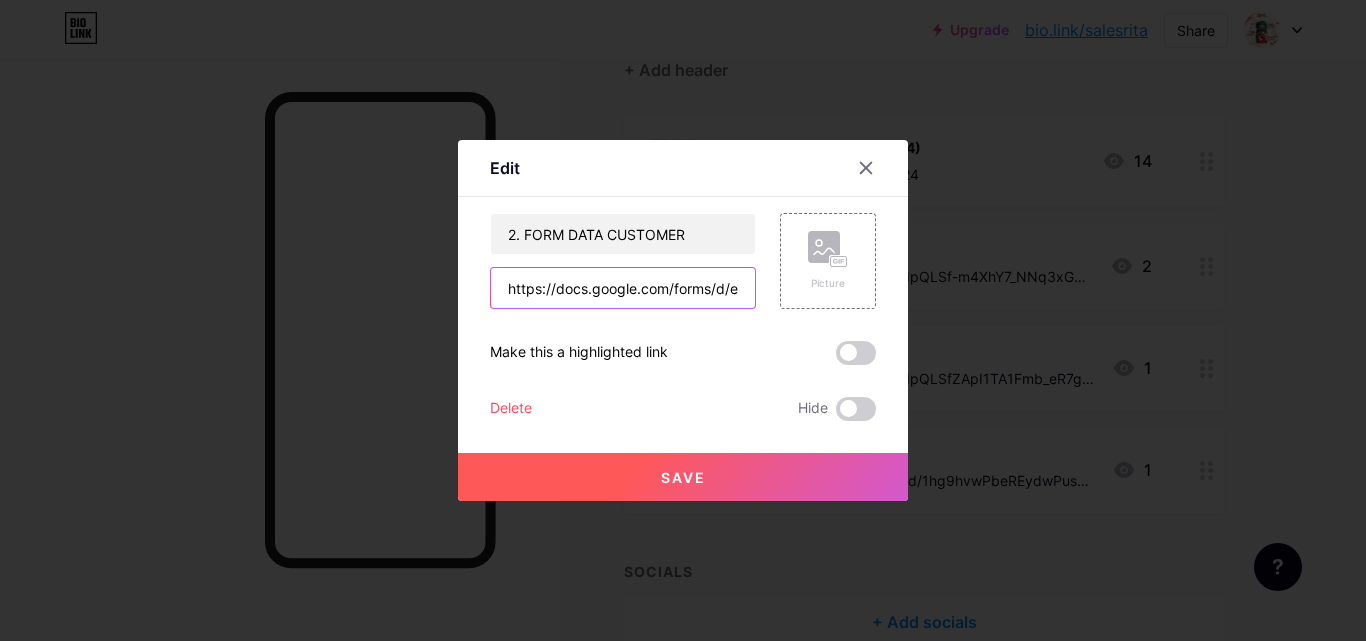 click on "https://docs.google.com/forms/d/e/1FAIpQLSf-m4XhY7_NNq3xGPpSz8eKE60MMkxQGAjsd_efgnWtgSfGEQ/viewform?usp=sharing" at bounding box center (623, 288) 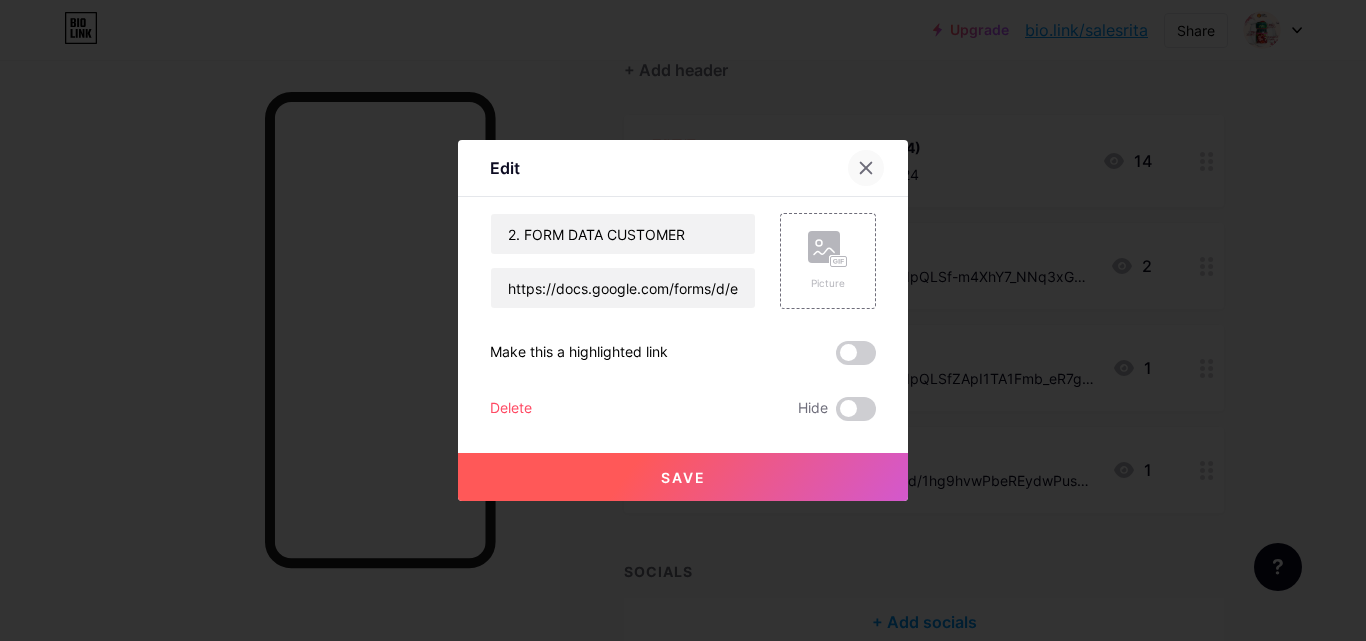 click 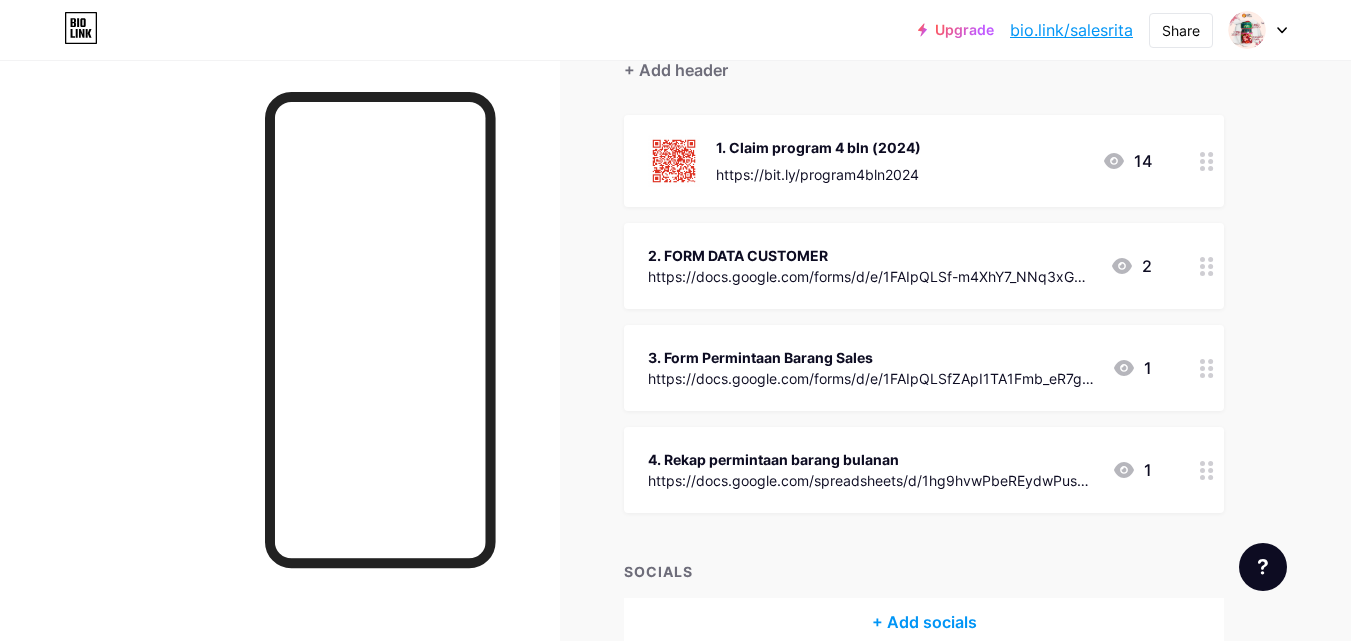 click 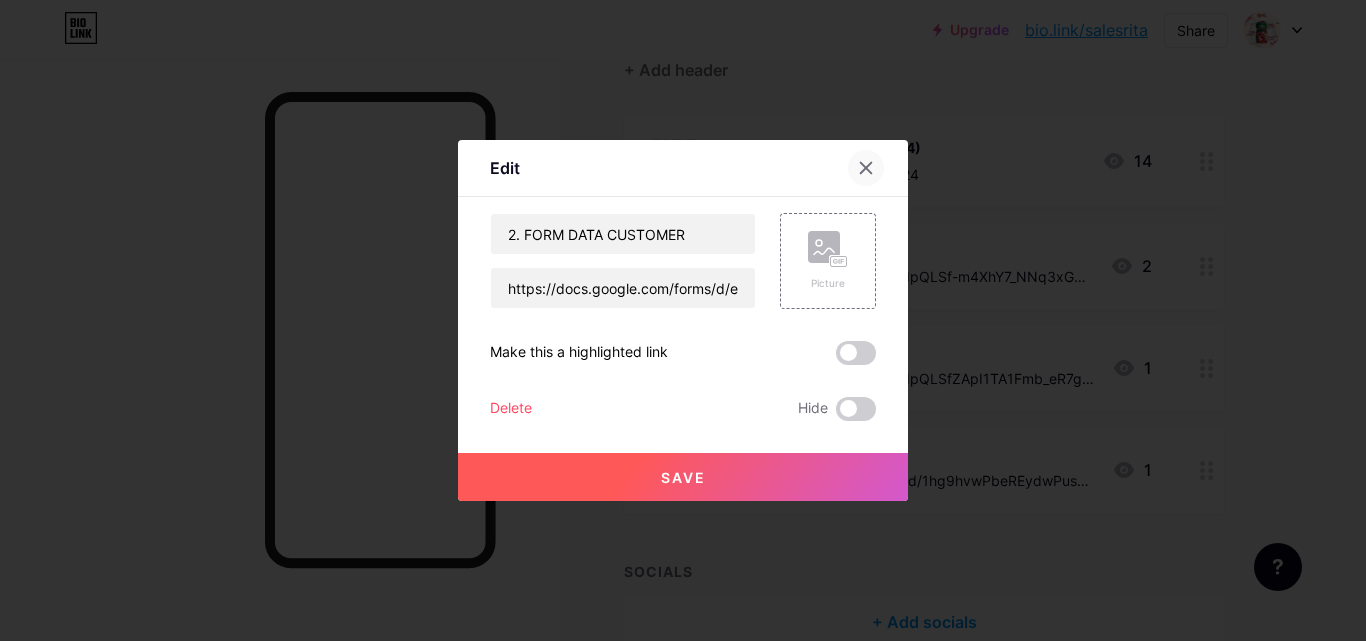 click 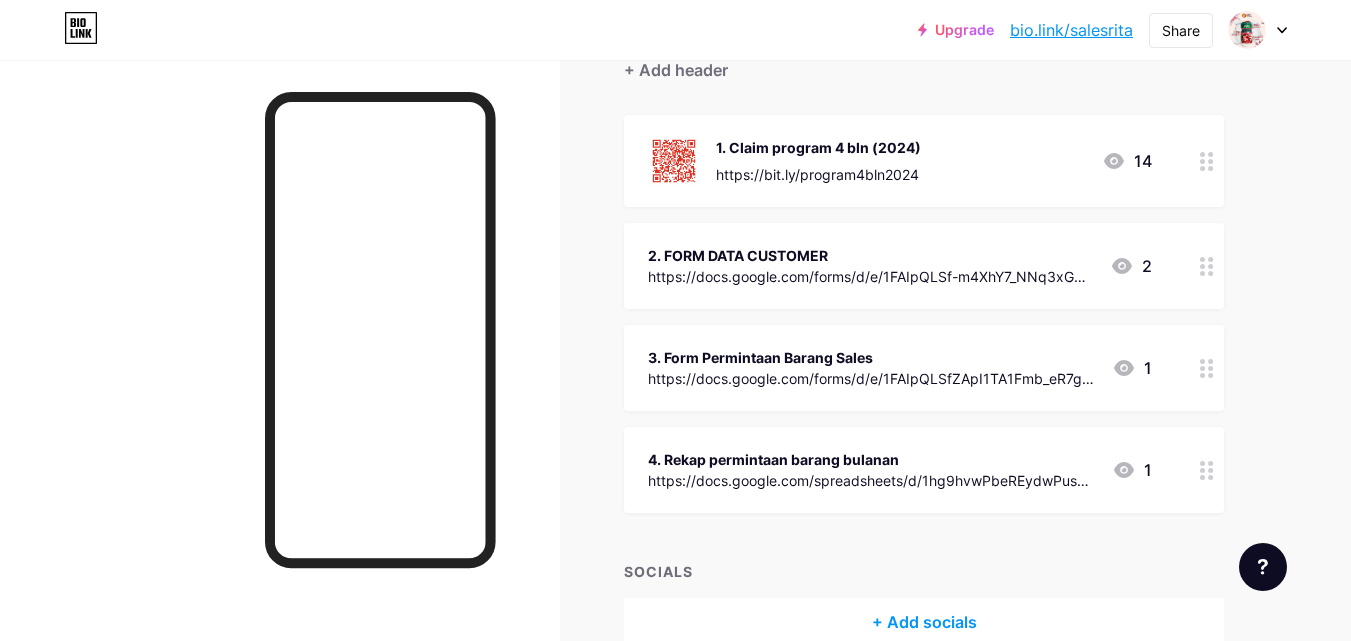 click 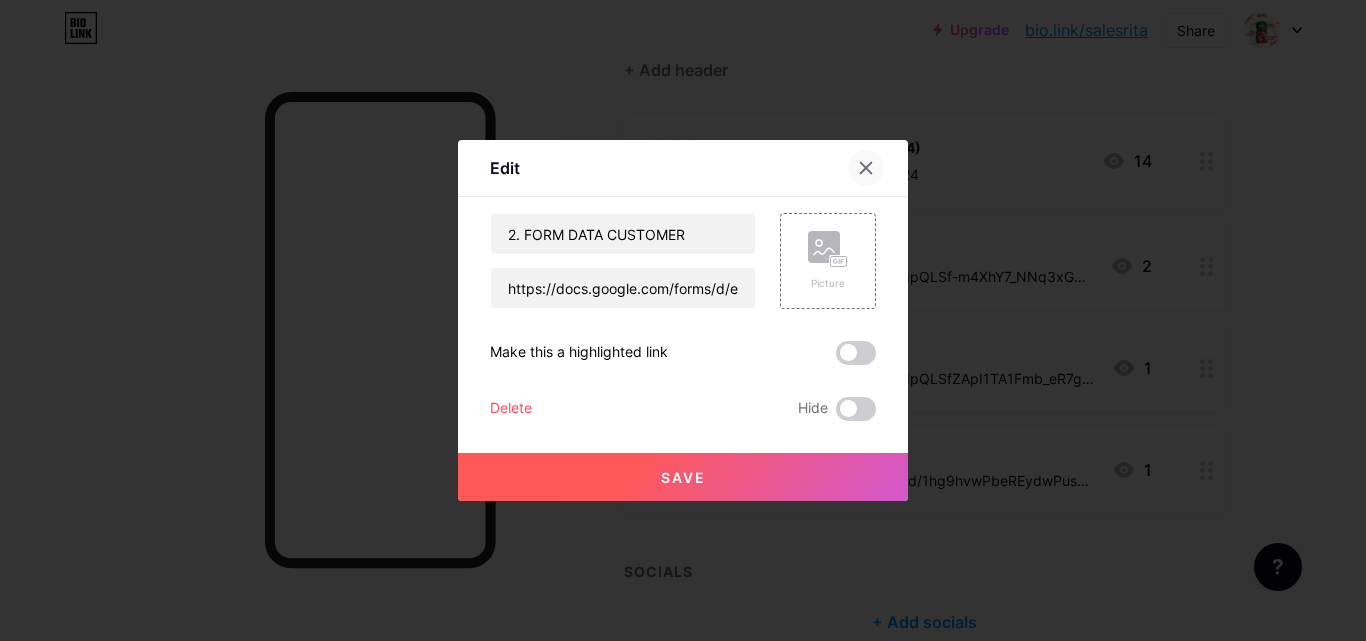 click at bounding box center [866, 168] 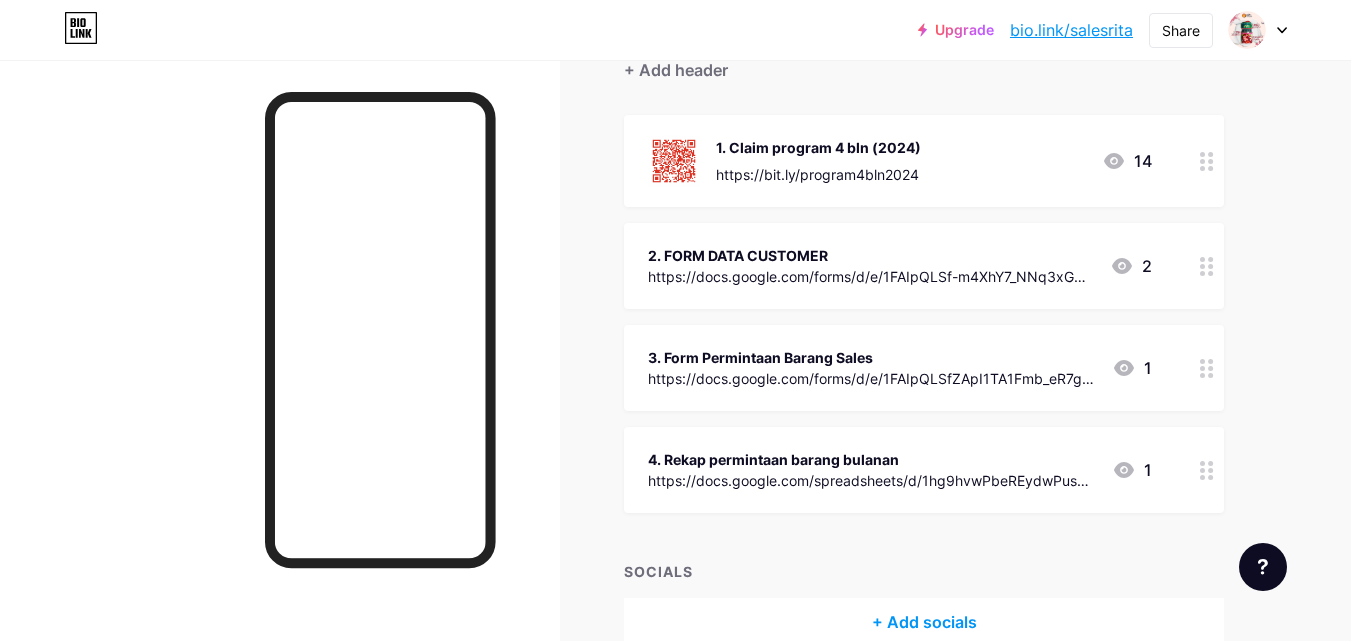click on "2. FORM DATA CUSTOMER
https://docs.google.com/forms/d/e/1FAIpQLSf-m4XhY7_NNq3xGPpSz8eKE60MMkxQGAjsd_efgnWtgSfGEQ/viewform?usp=sharing
2" at bounding box center [924, 266] 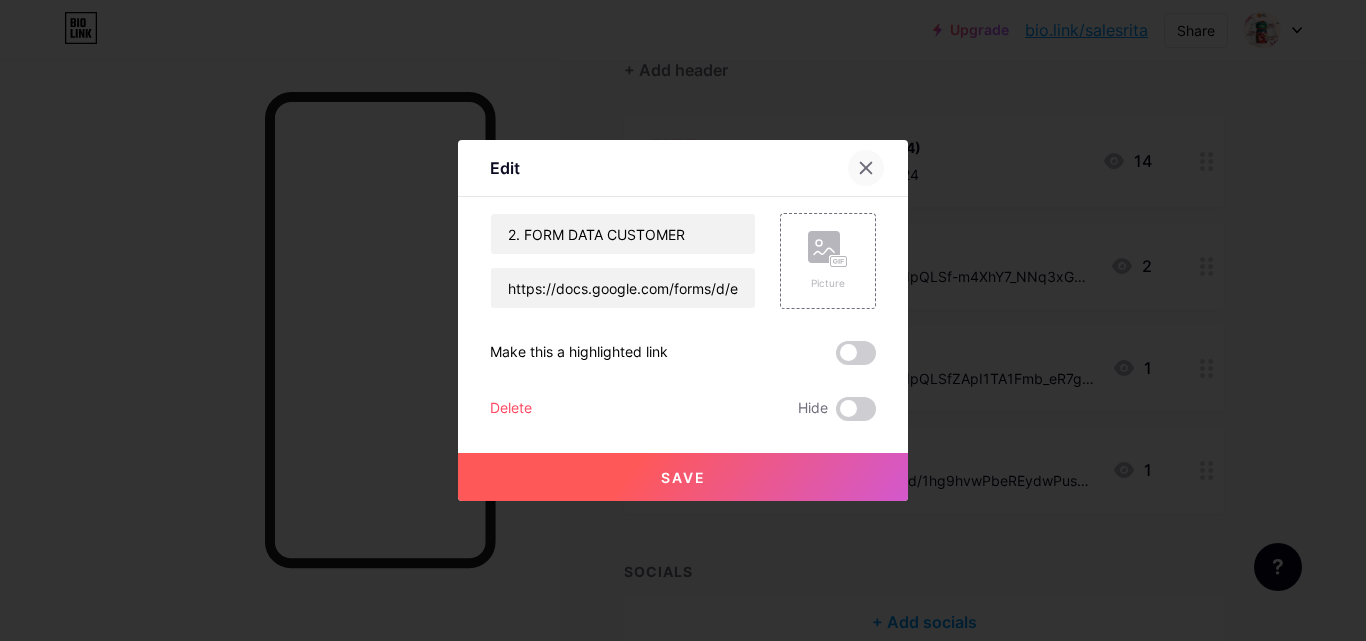 click 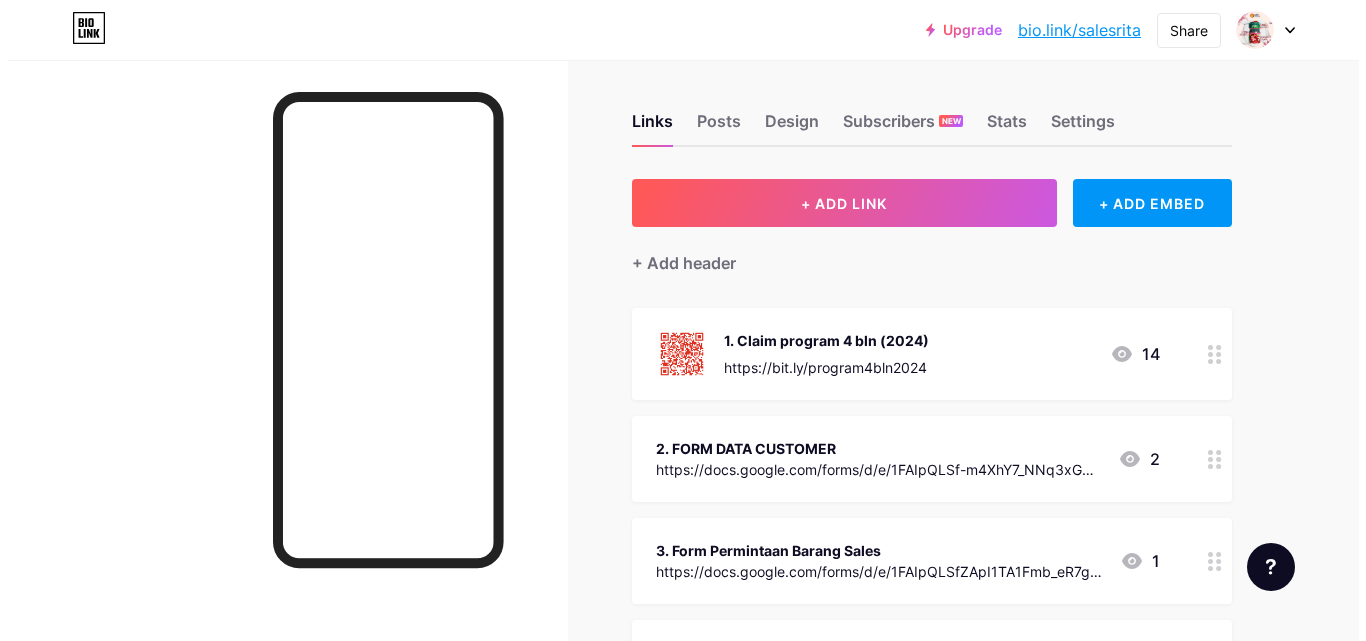 scroll, scrollTop: 0, scrollLeft: 0, axis: both 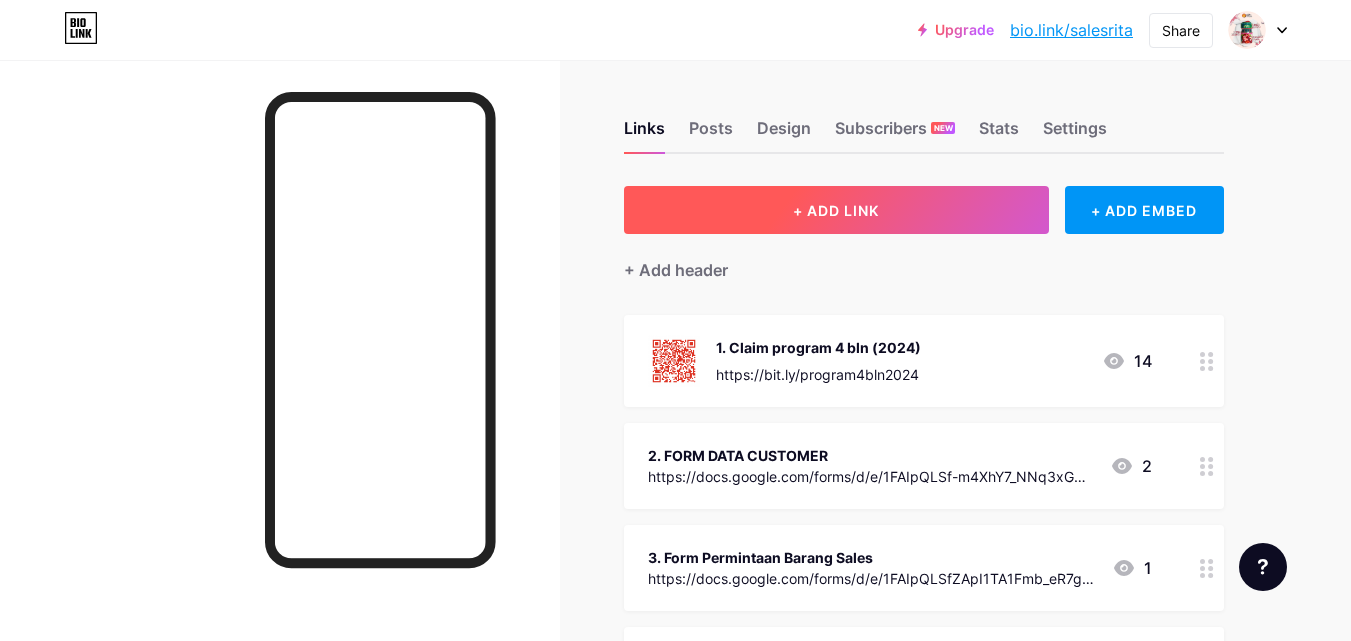 click on "+ ADD LINK" at bounding box center (836, 210) 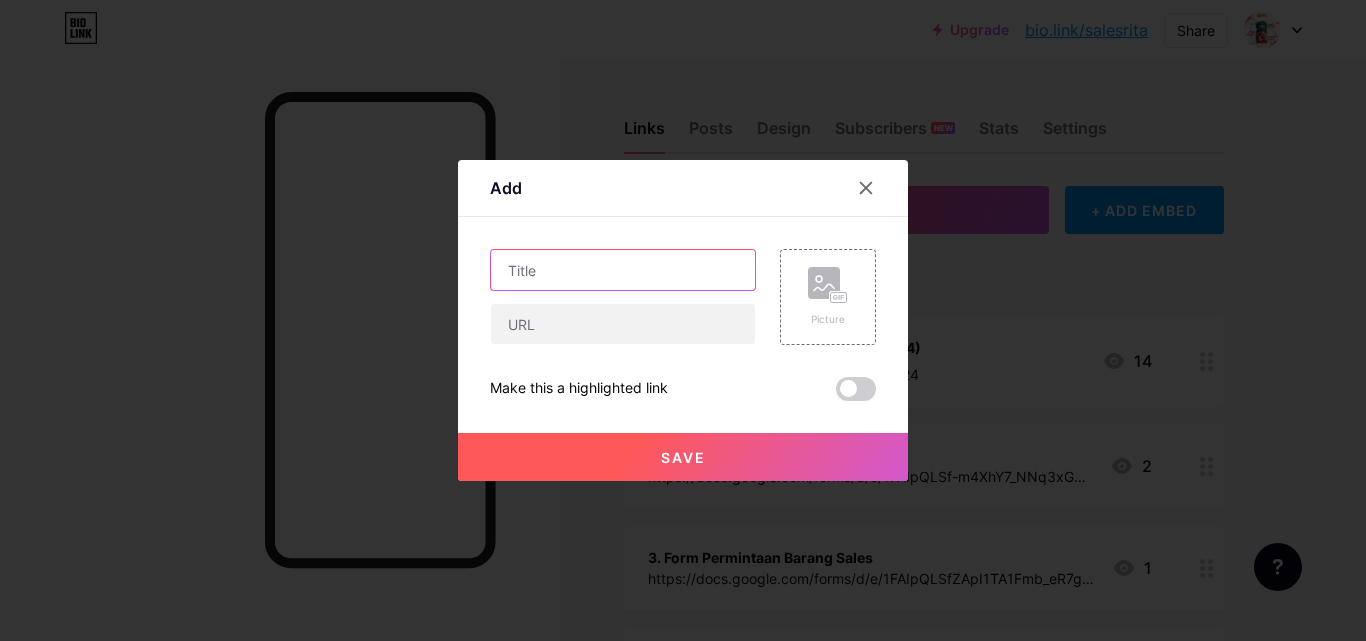 click at bounding box center (623, 270) 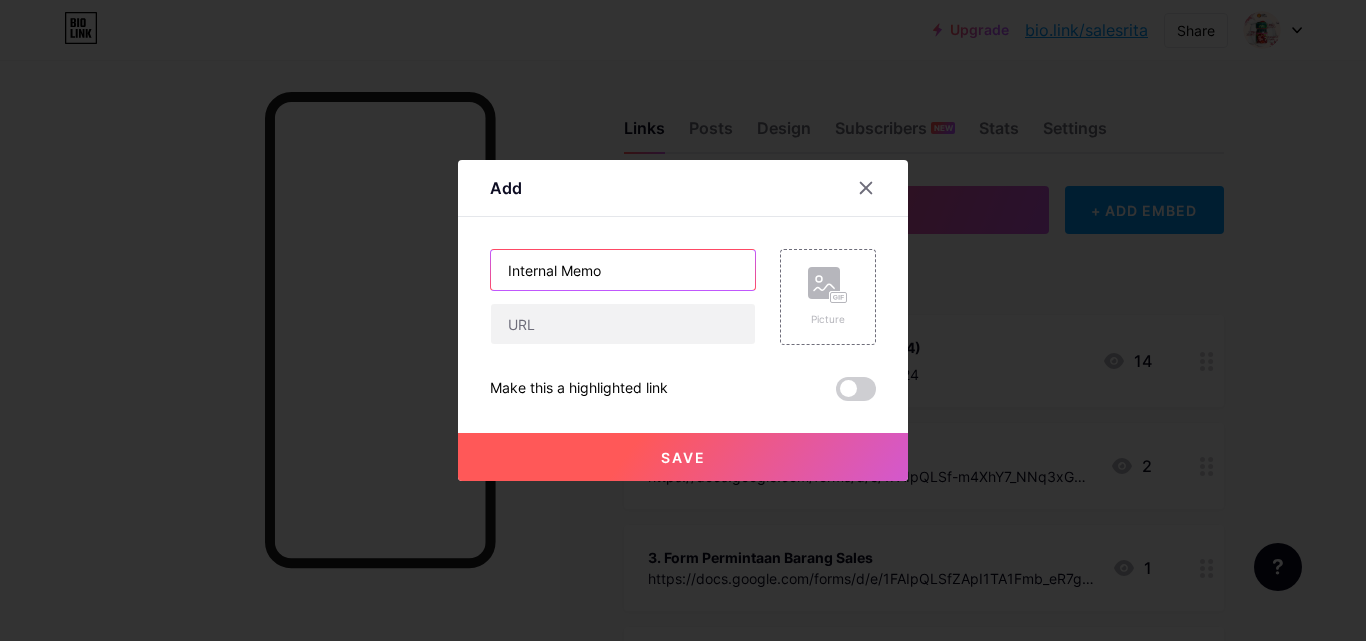type on "Internal Memo" 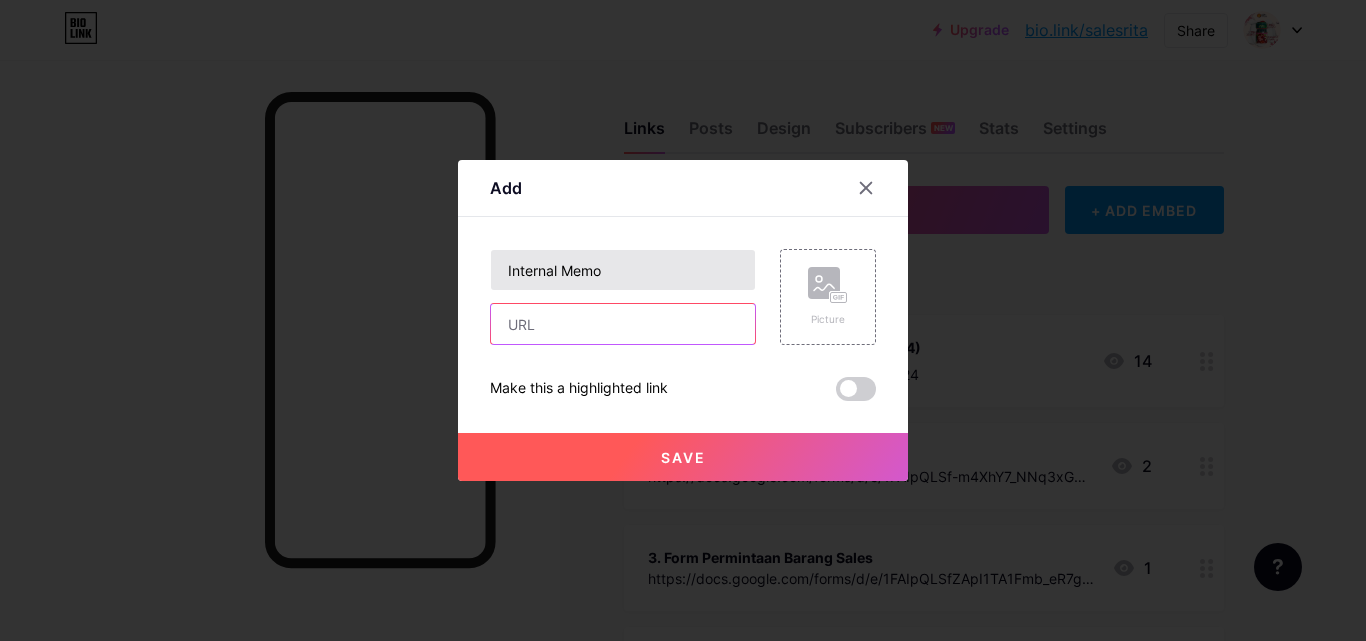 paste on "https://docs.google.com/forms/d/e/1FAIpQLSeN_23ysobR8EyRsqIsa_vMYxG_SBUjtl7Bkph3OUQctEfKIg/viewform?usp=dialog" 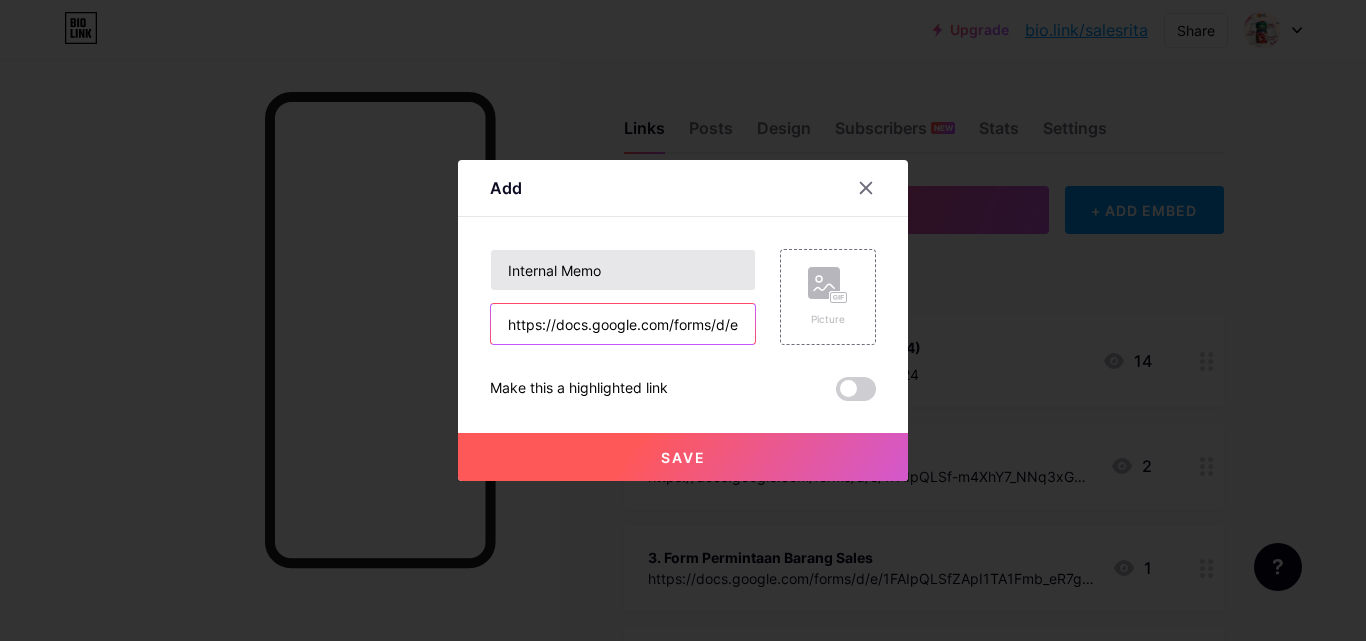 scroll, scrollTop: 0, scrollLeft: 597, axis: horizontal 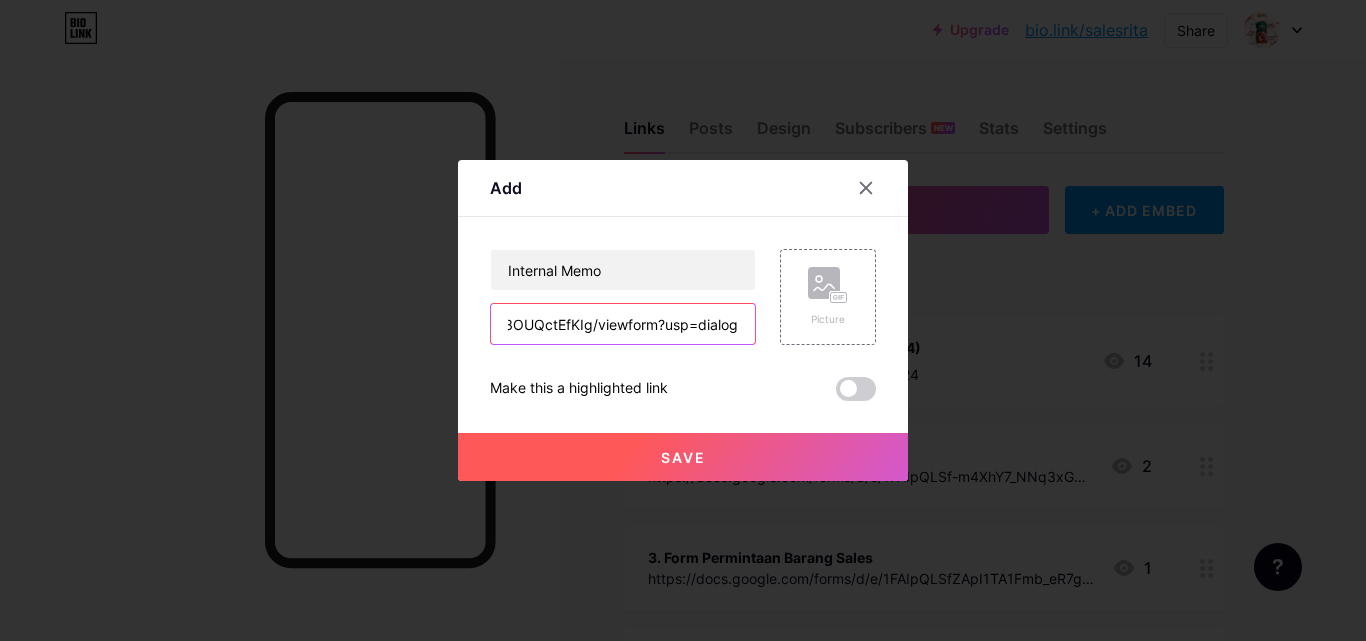 type on "https://docs.google.com/forms/d/e/1FAIpQLSeN_23ysobR8EyRsqIsa_vMYxG_SBUjtl7Bkph3OUQctEfKIg/viewform?usp=dialog" 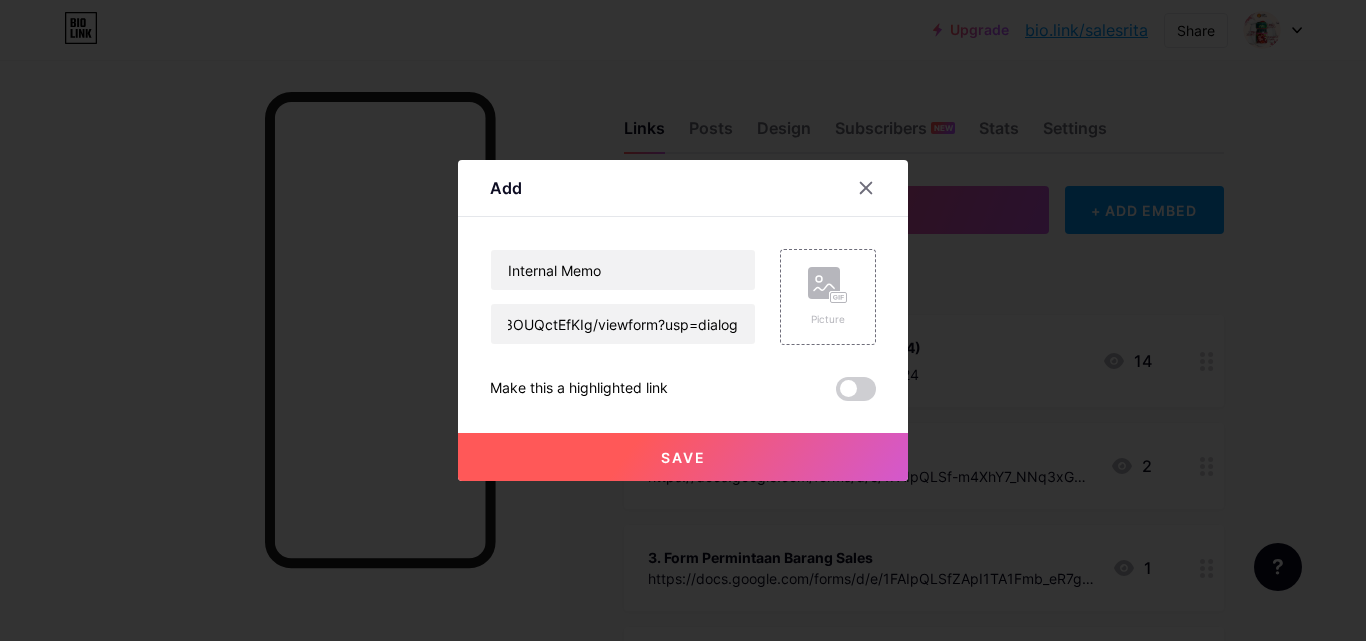 click on "Save" at bounding box center [683, 457] 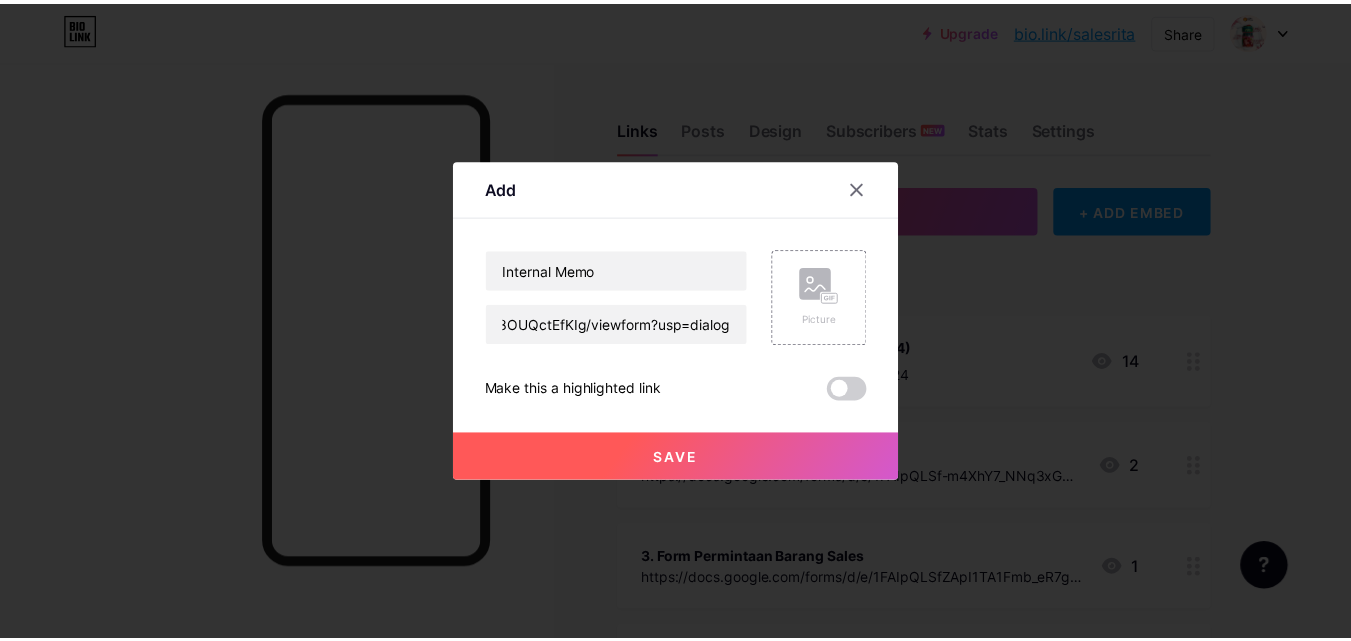 scroll, scrollTop: 0, scrollLeft: 0, axis: both 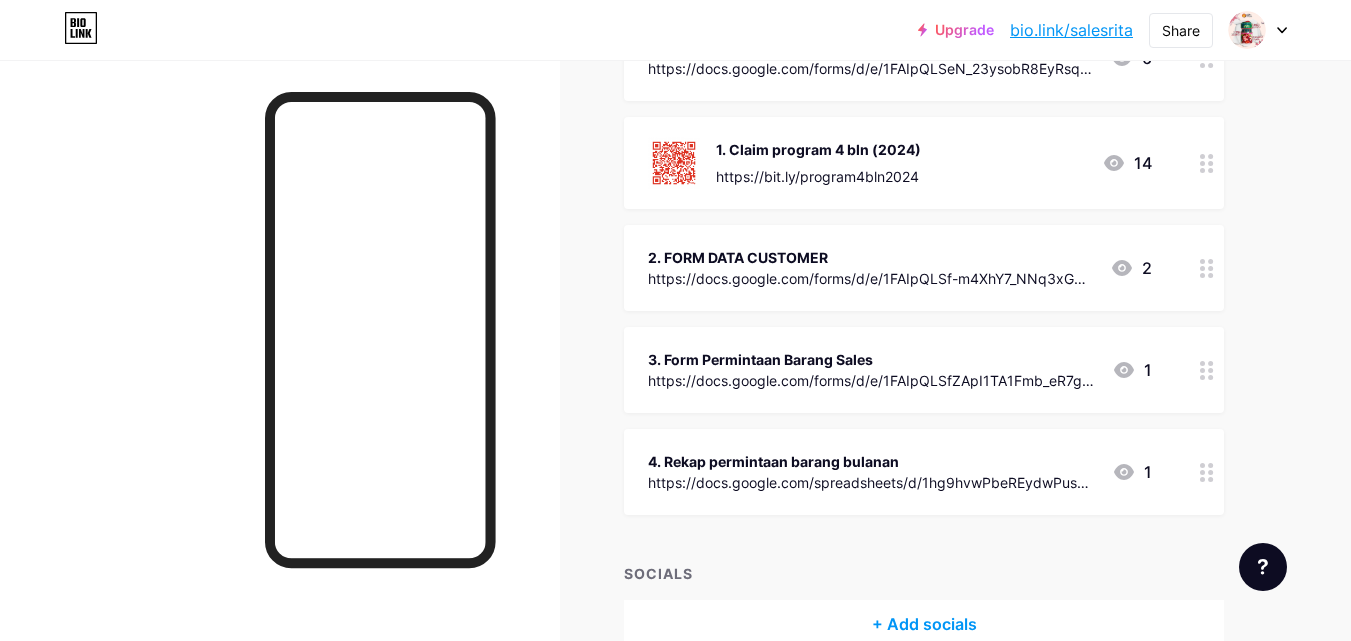 click on "https://docs.google.com/forms/d/e/1FAIpQLSf-m4XhY7_NNq3xGPpSz8eKE60MMkxQGAjsd_efgnWtgSfGEQ/viewform?usp=sharing" at bounding box center [871, 278] 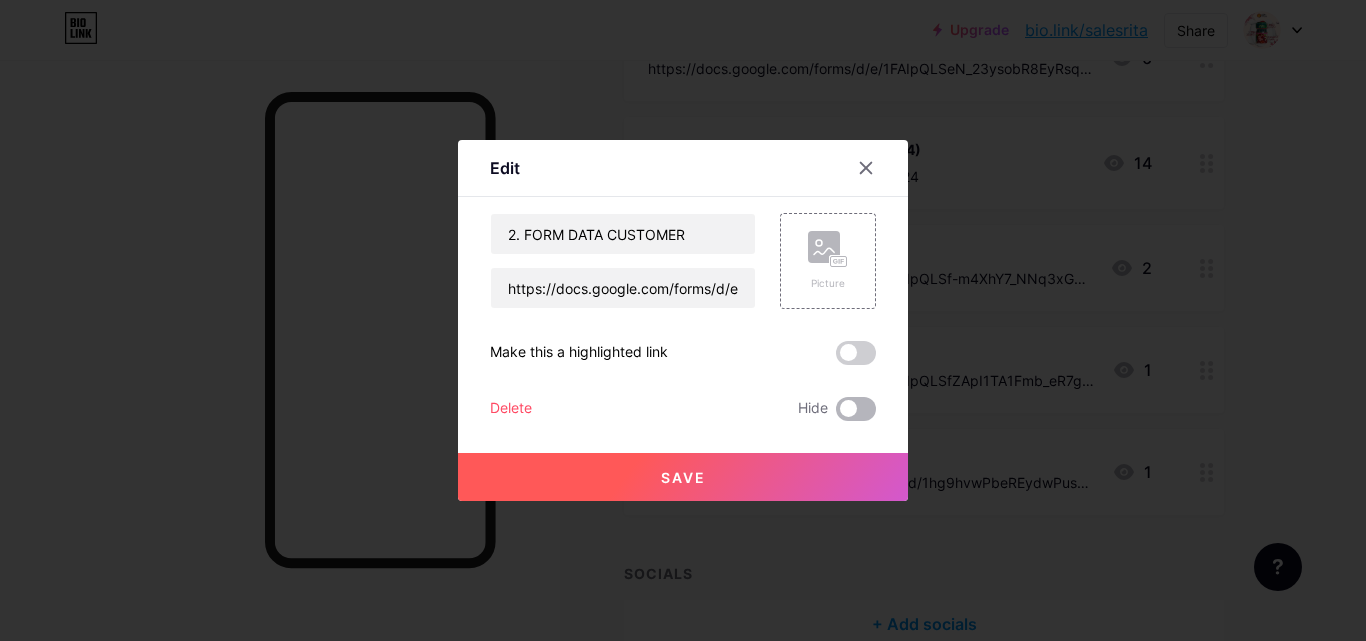 click at bounding box center (856, 409) 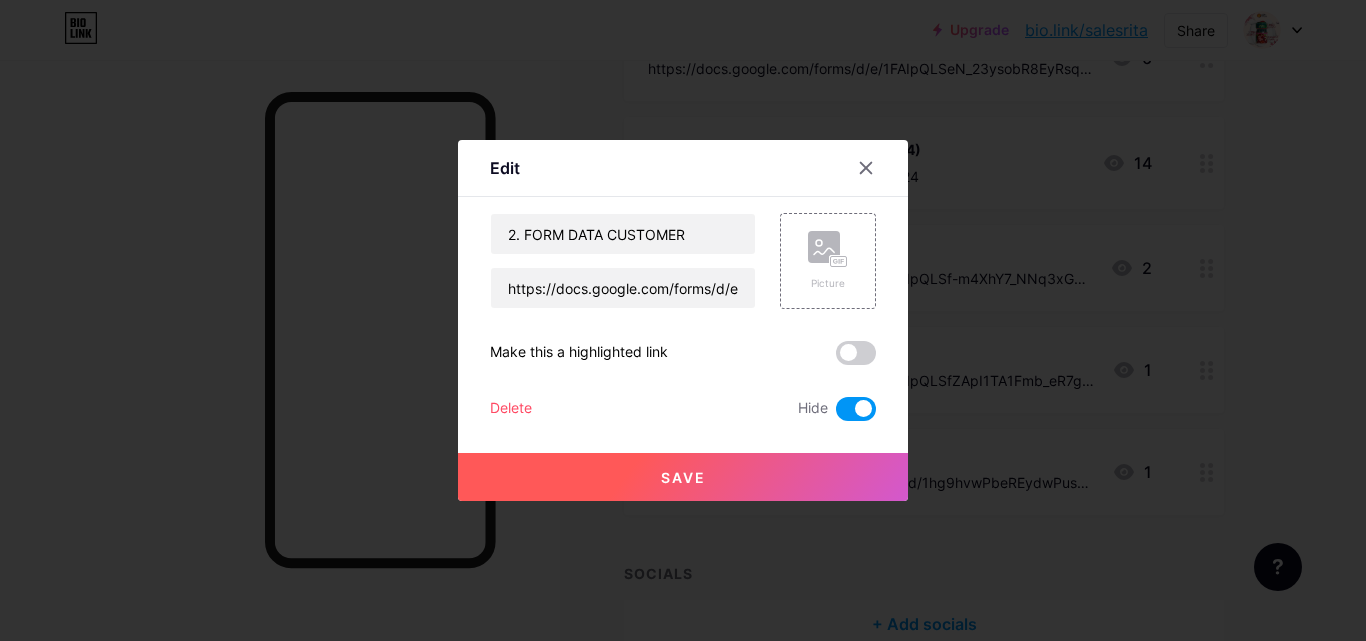 click on "Save" at bounding box center [683, 477] 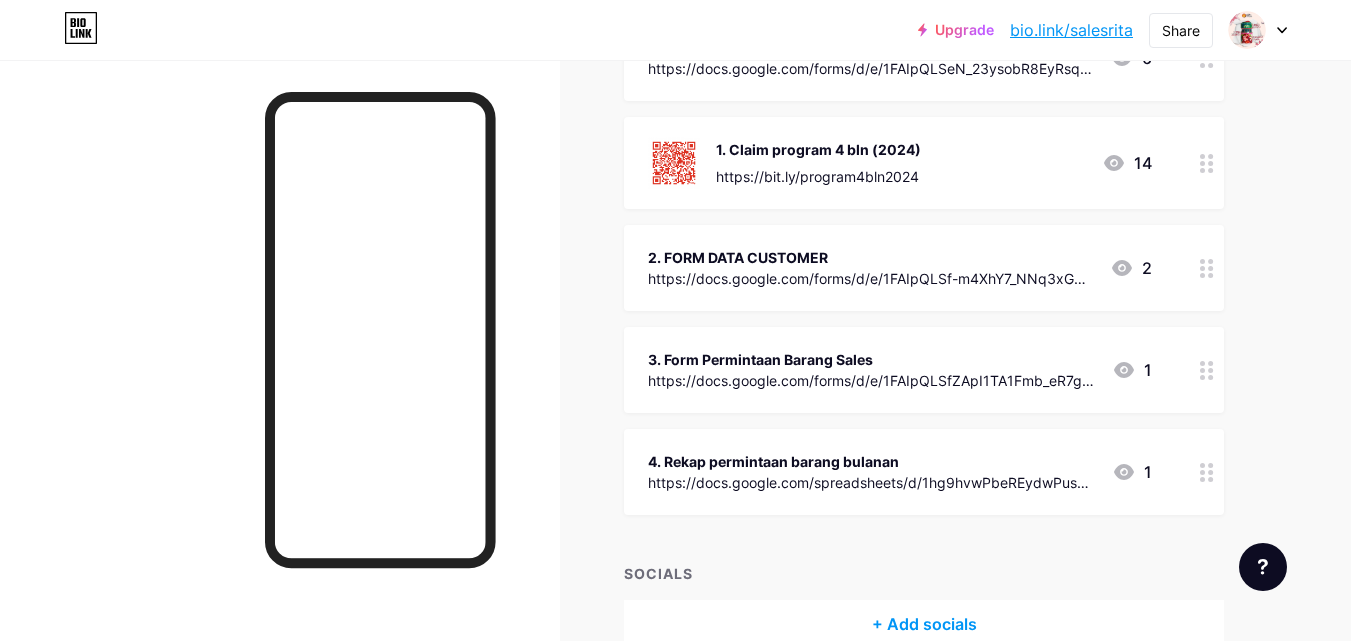 click on "1. Claim program 4 bln (2024)
https://bit.ly/program4bln2024
14" at bounding box center [900, 163] 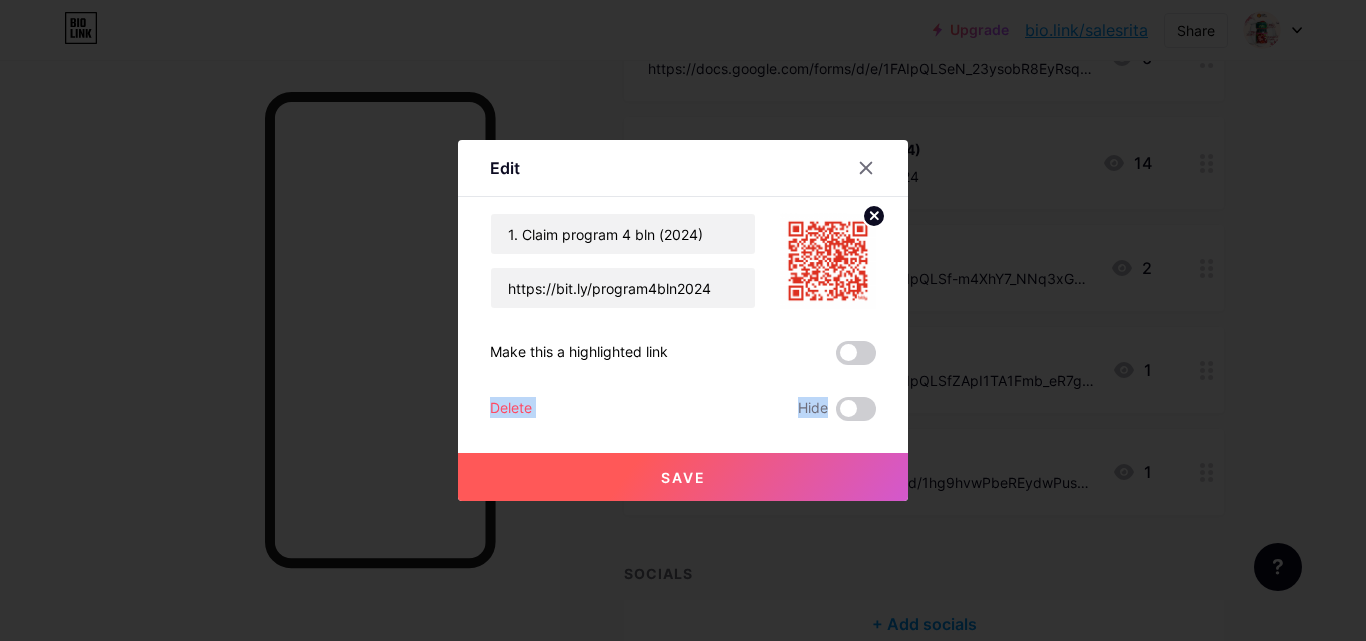 drag, startPoint x: 860, startPoint y: 345, endPoint x: 825, endPoint y: 407, distance: 71.19691 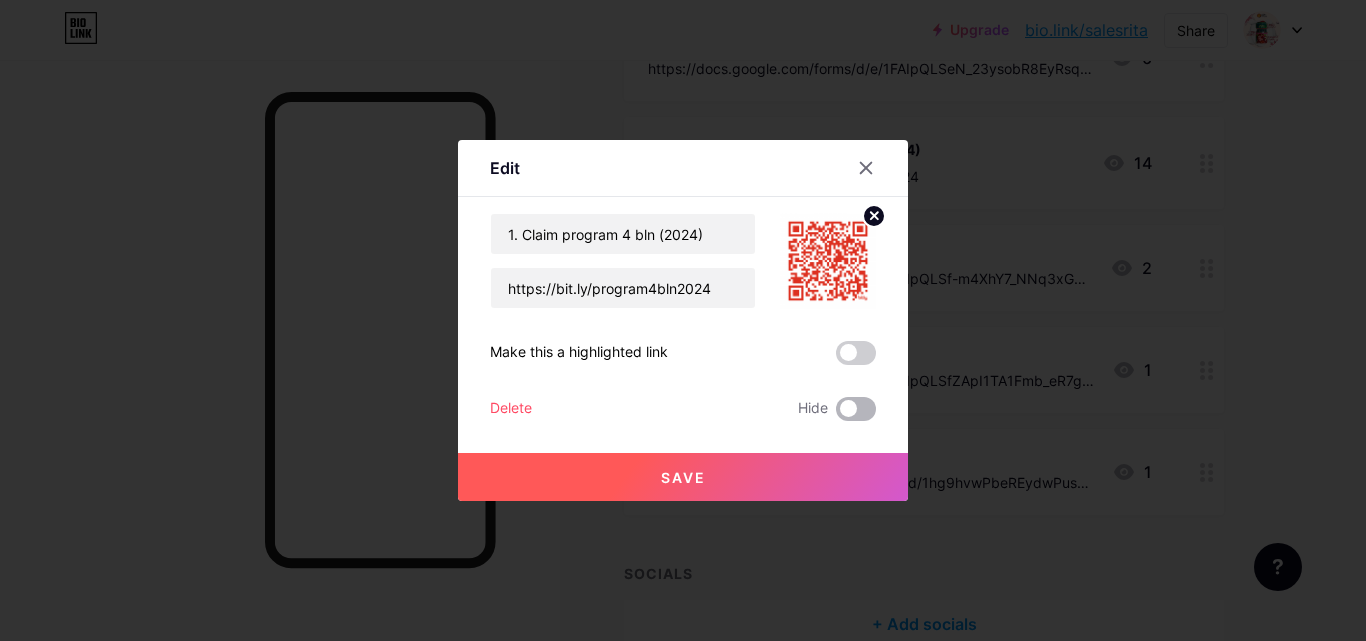 click at bounding box center (856, 409) 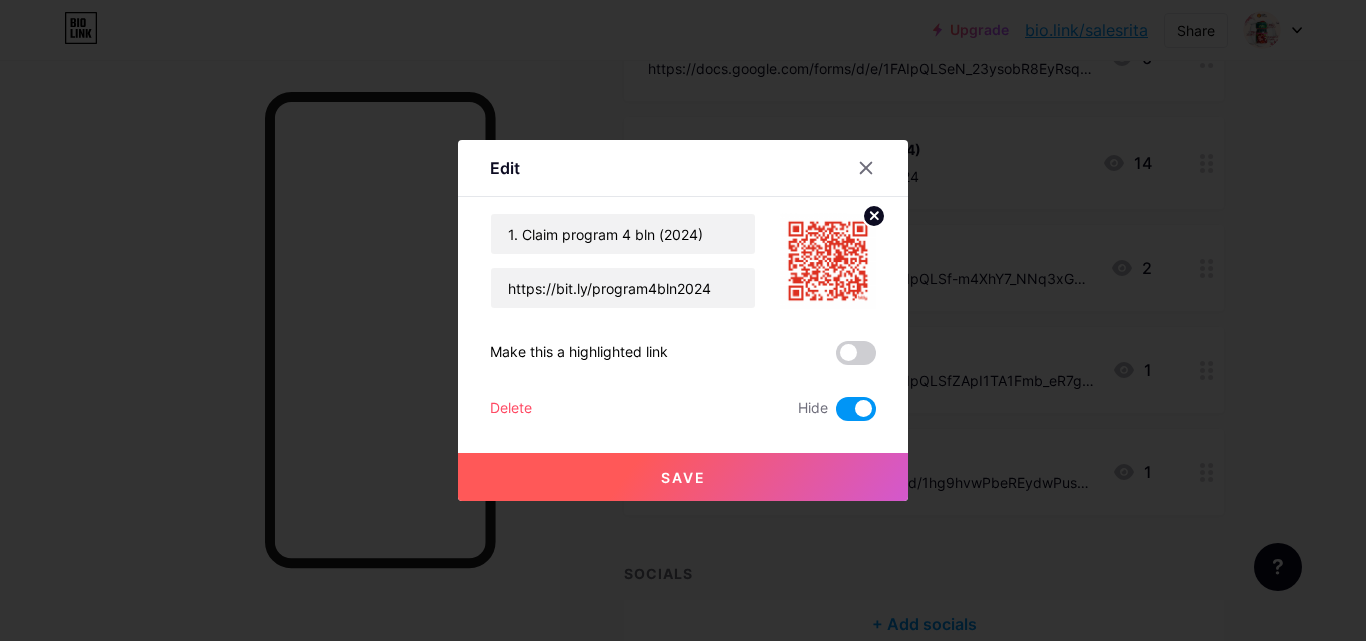 click on "Save" at bounding box center (683, 477) 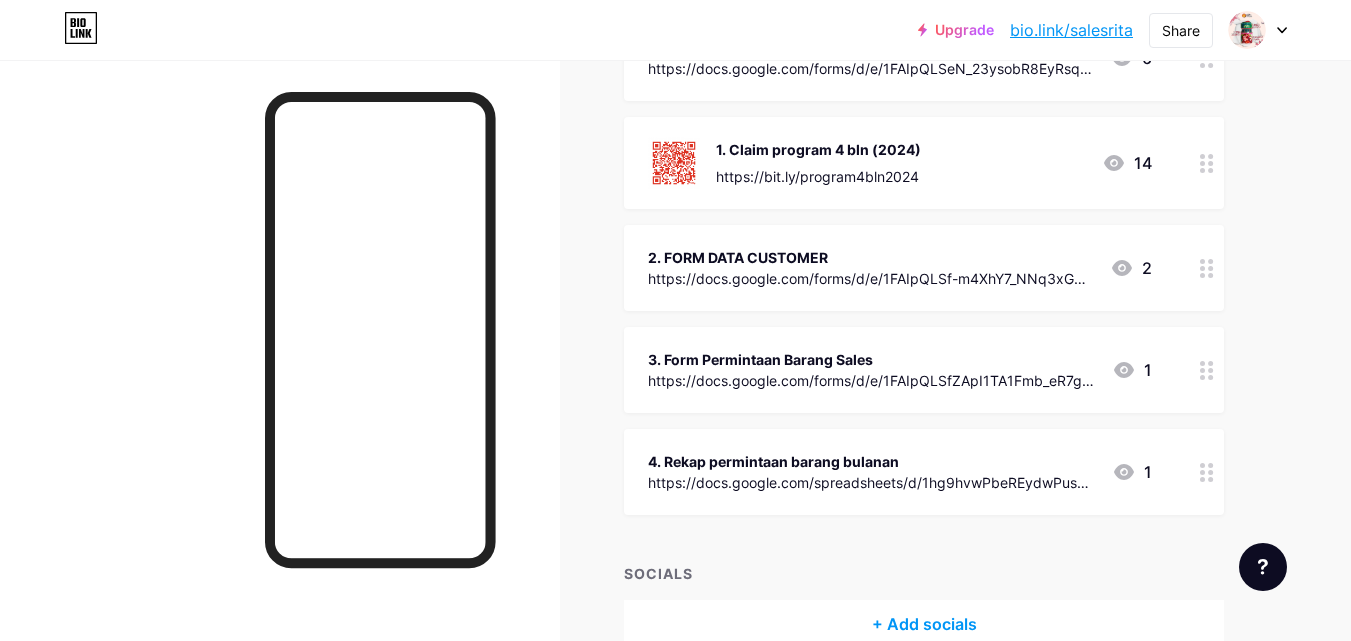 click on "3. Form Permintaan Barang Sales" at bounding box center (872, 359) 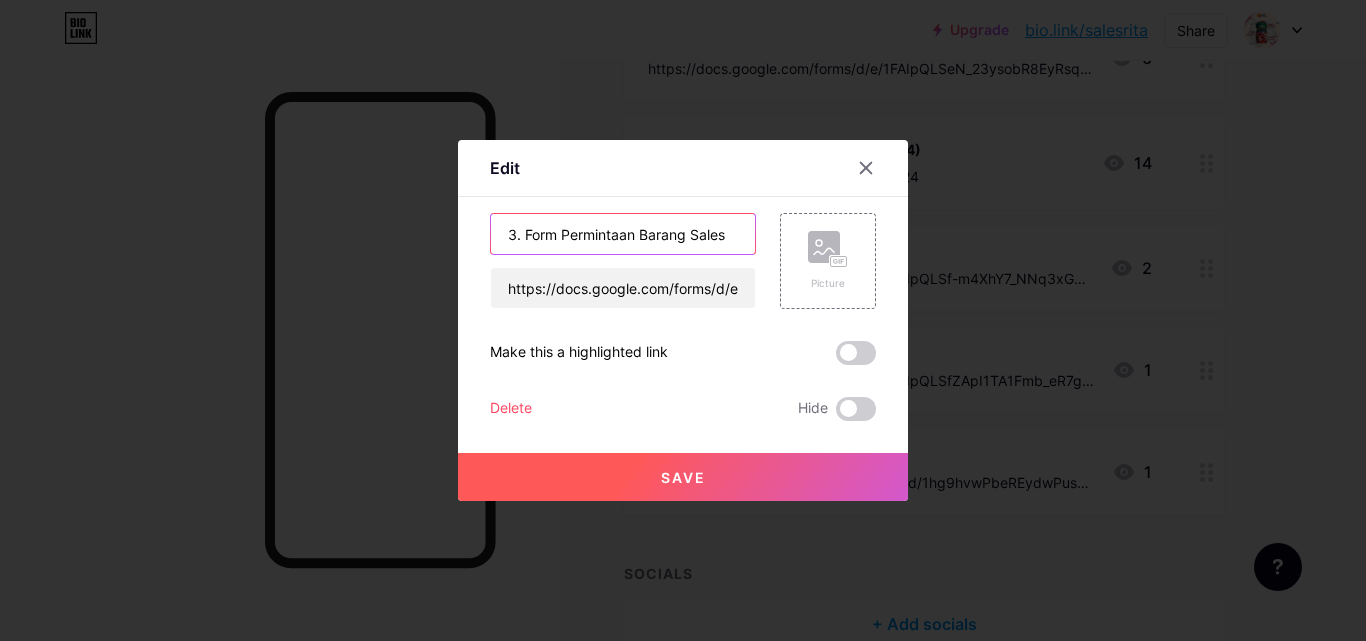click on "3. Form Permintaan Barang Sales" at bounding box center (623, 234) 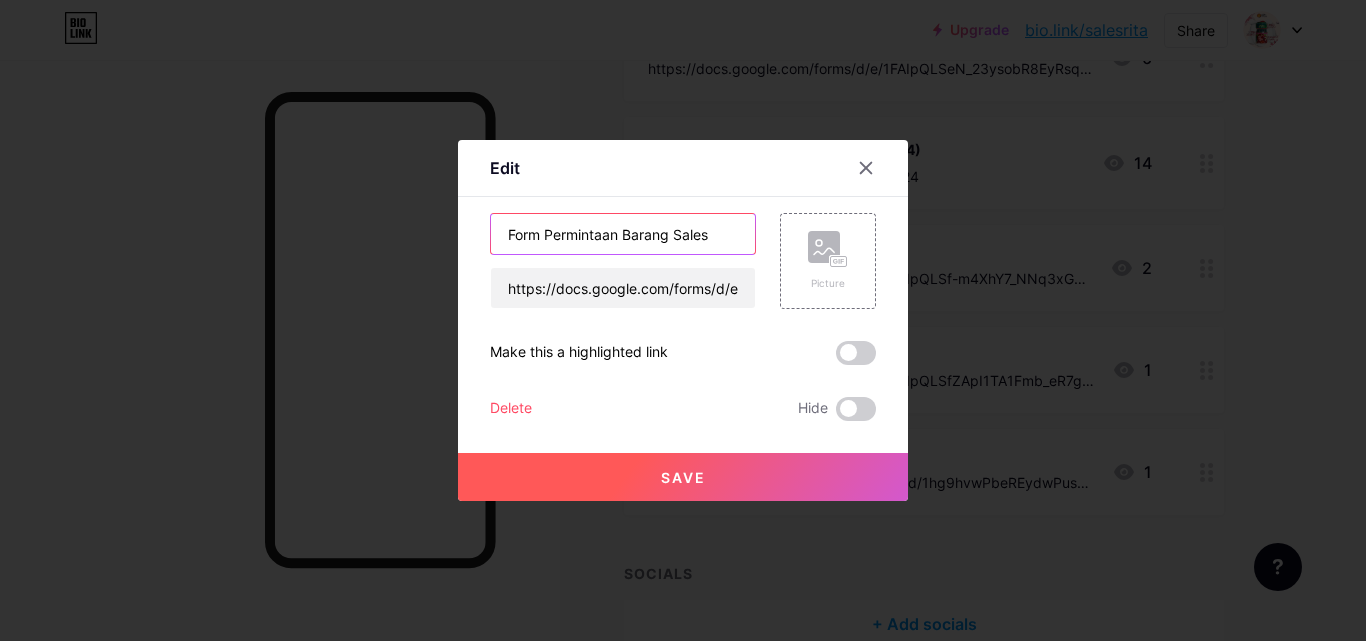 type on "Form Permintaan Barang Sales" 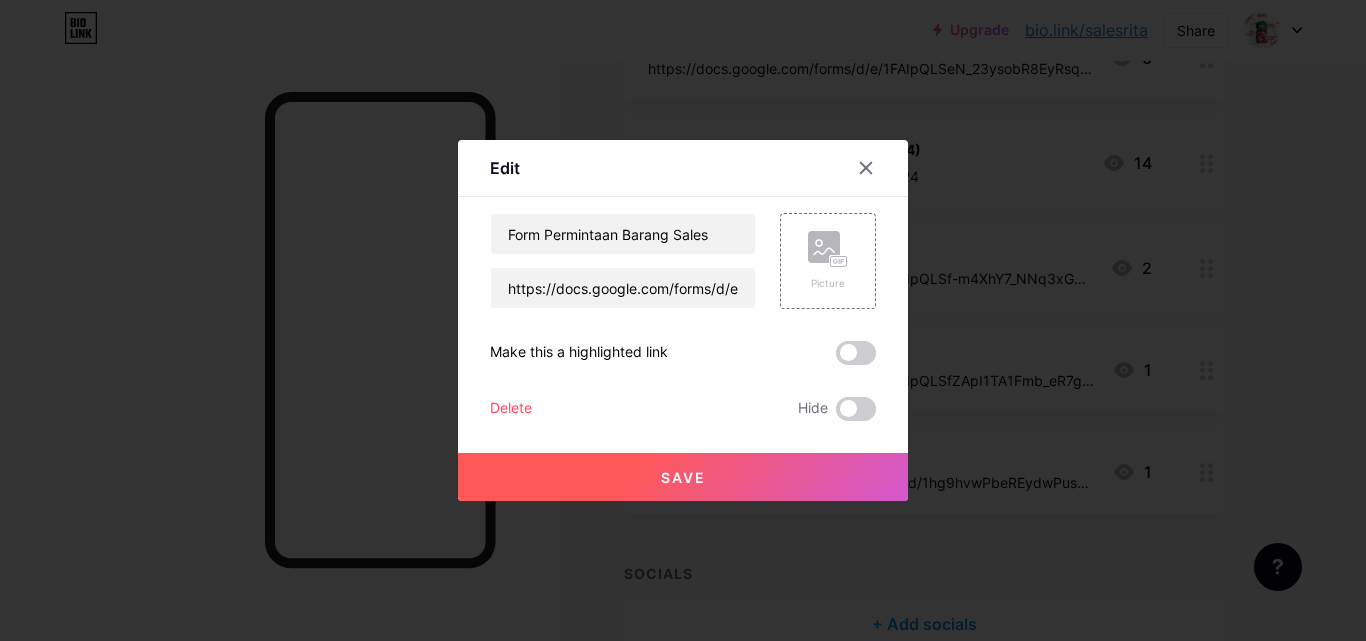 click on "Save" at bounding box center [683, 477] 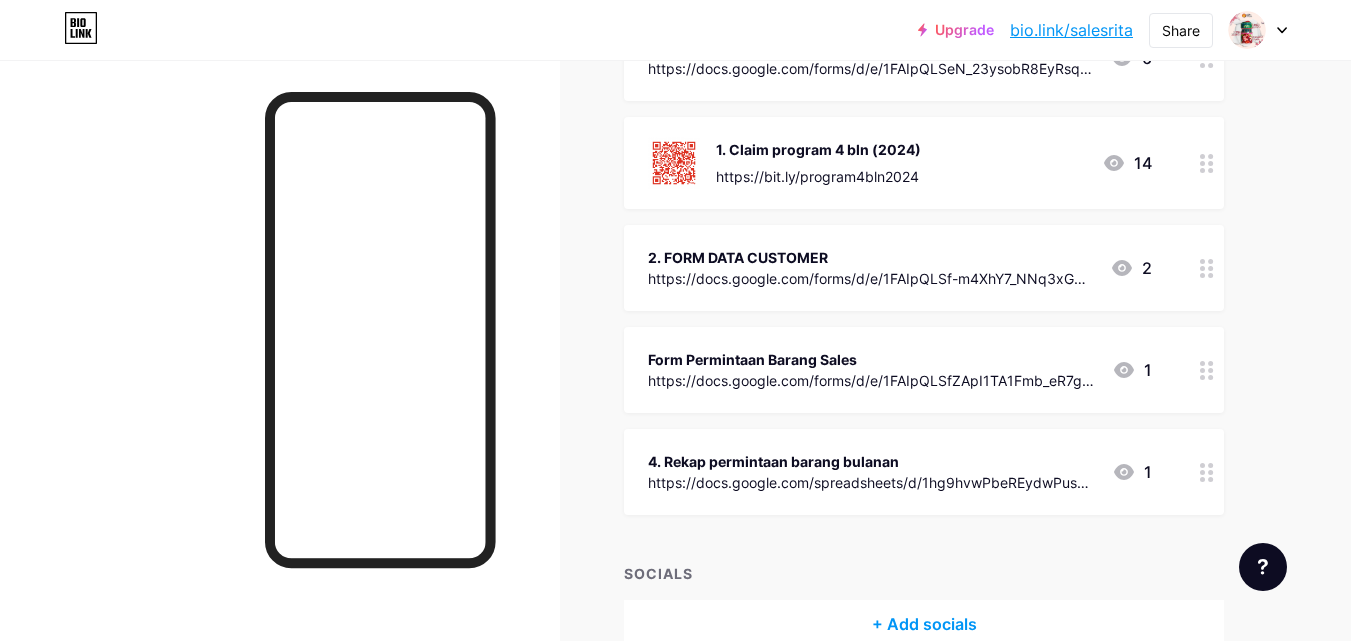 click on "Form Permintaan Barang Sales" at bounding box center [872, 359] 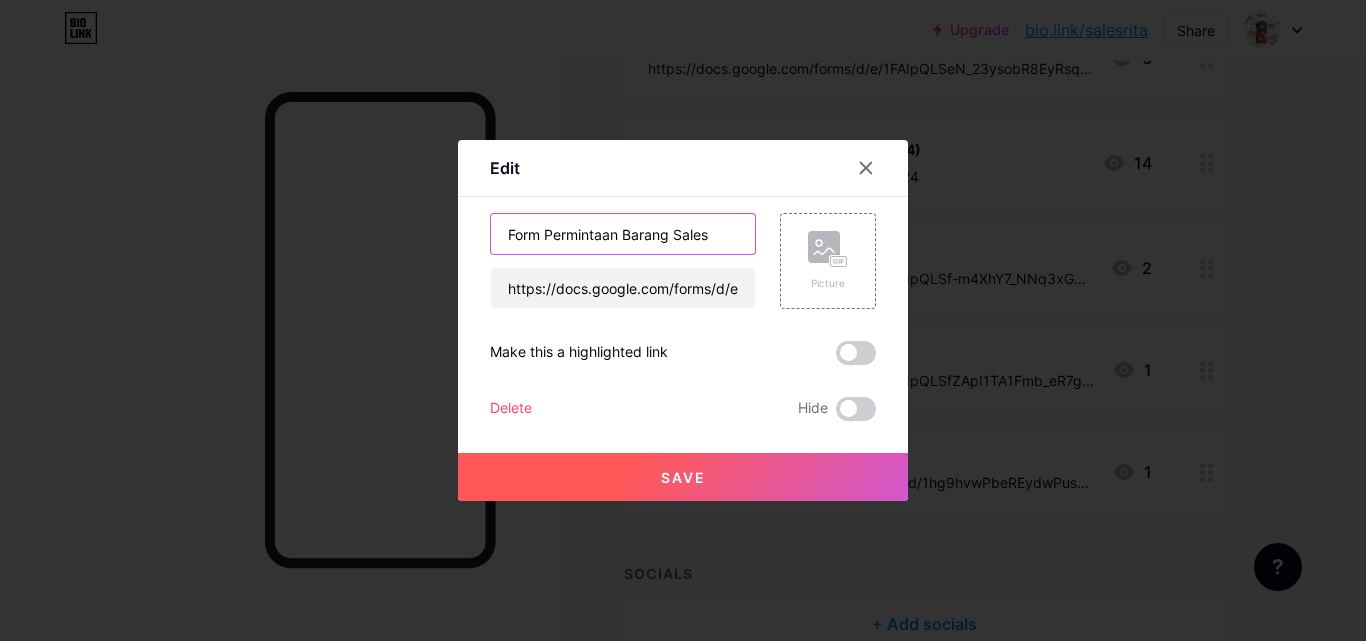 drag, startPoint x: 536, startPoint y: 231, endPoint x: 433, endPoint y: 231, distance: 103 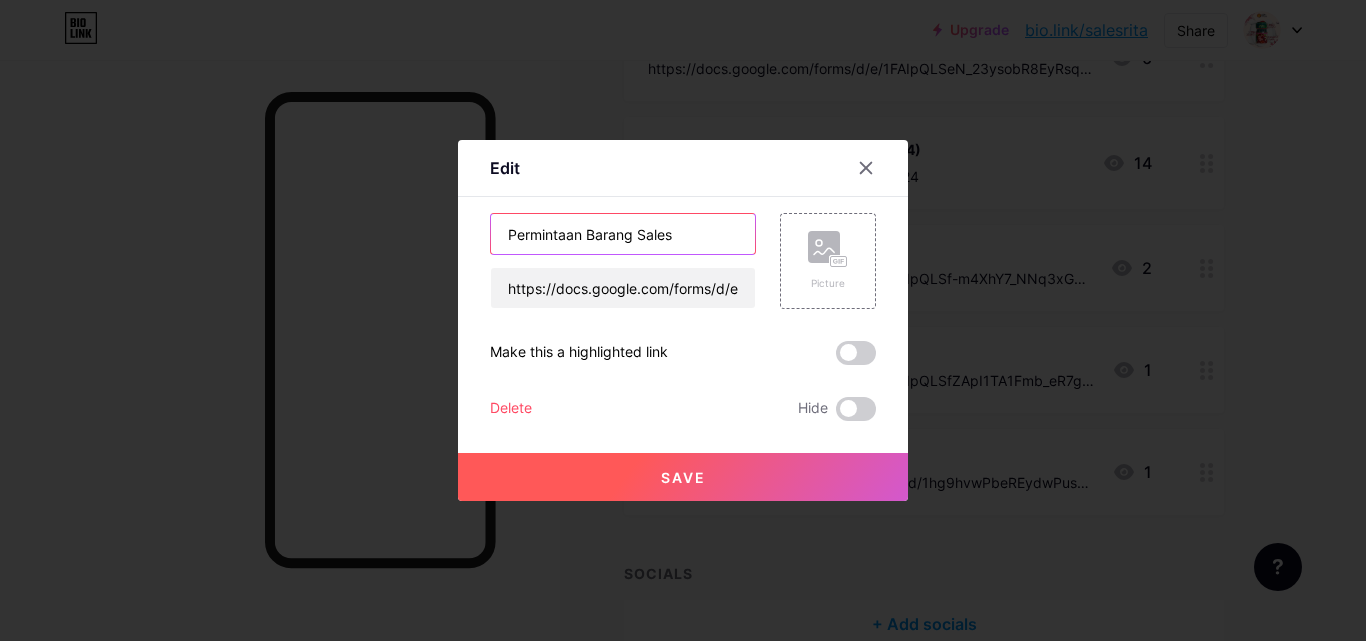 type on "Permintaan Barang Sales" 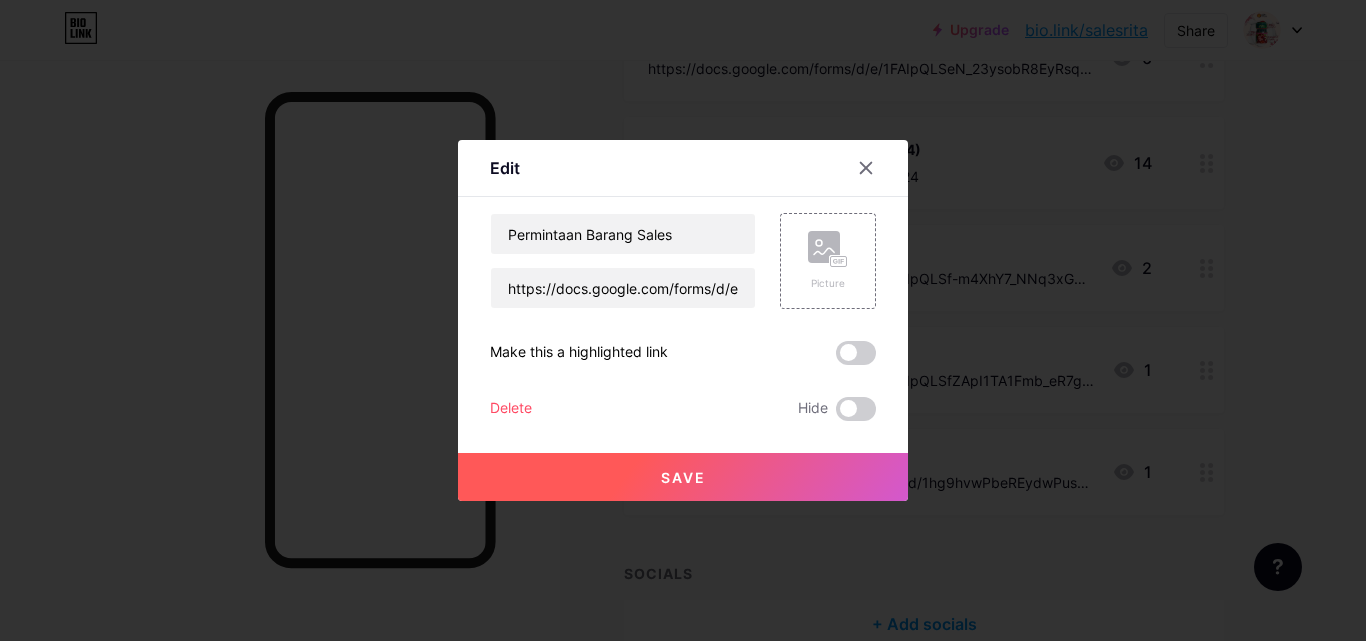 click on "Save" at bounding box center (683, 477) 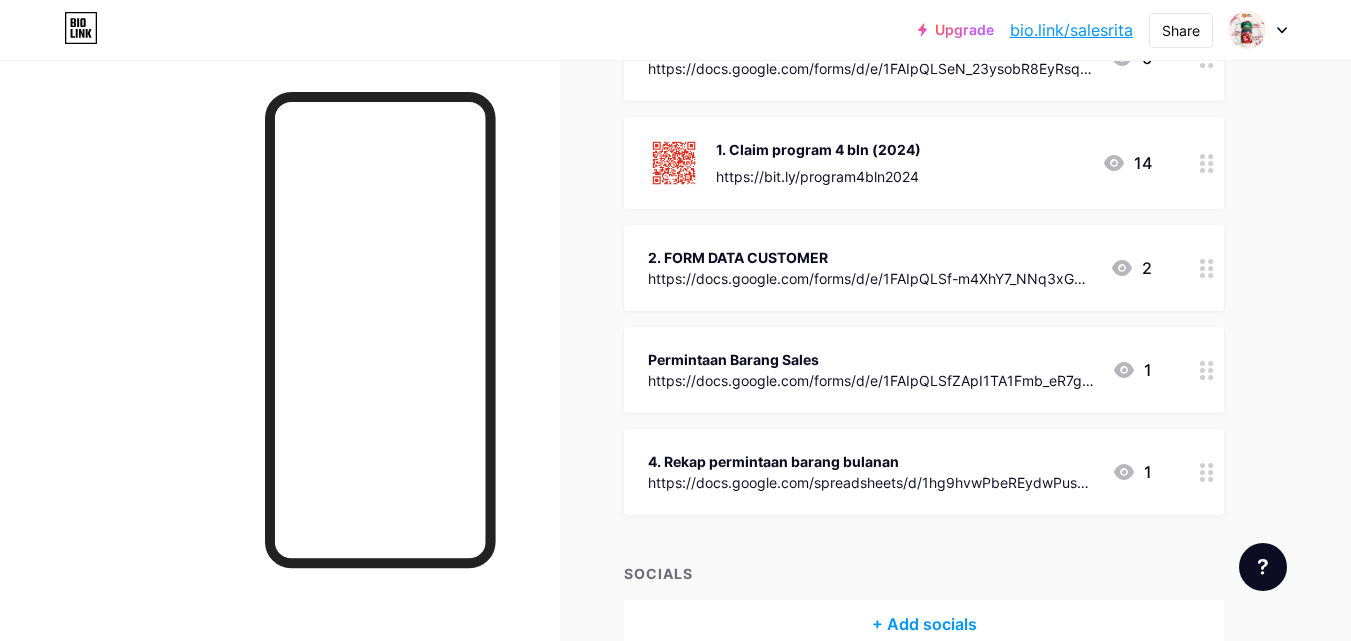 click on "4. Rekap permintaan barang bulanan" at bounding box center (872, 461) 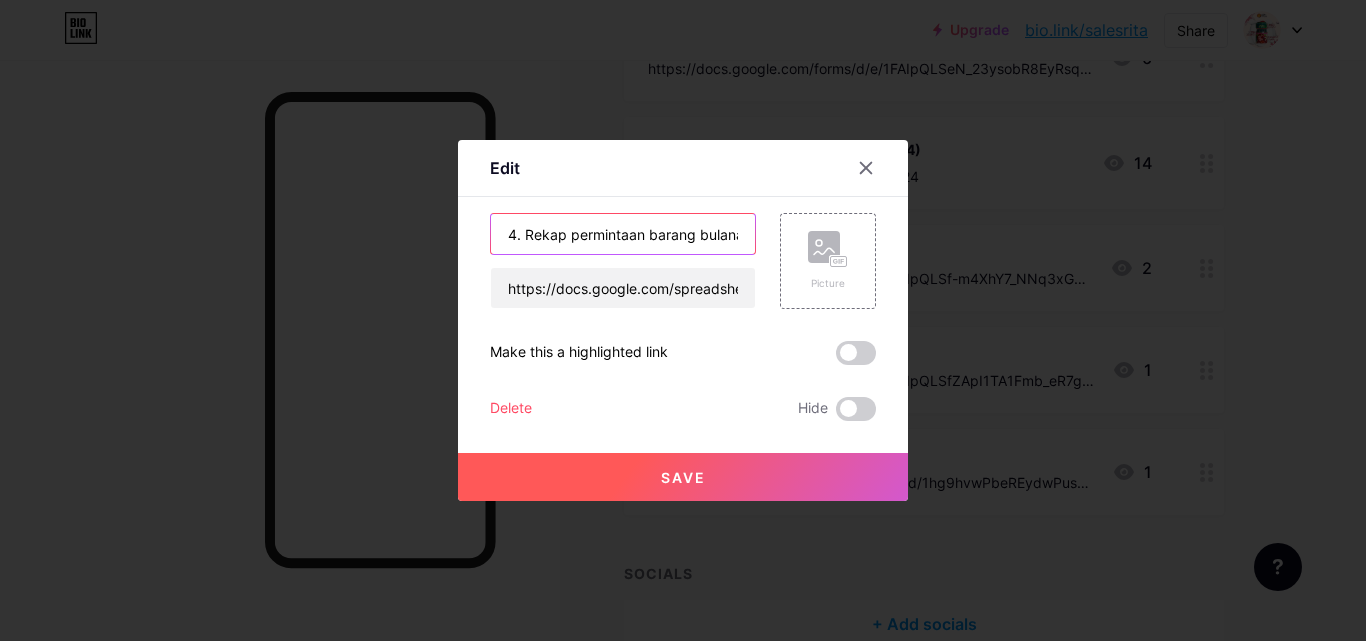 click on "4. Rekap permintaan barang bulanan" at bounding box center [623, 234] 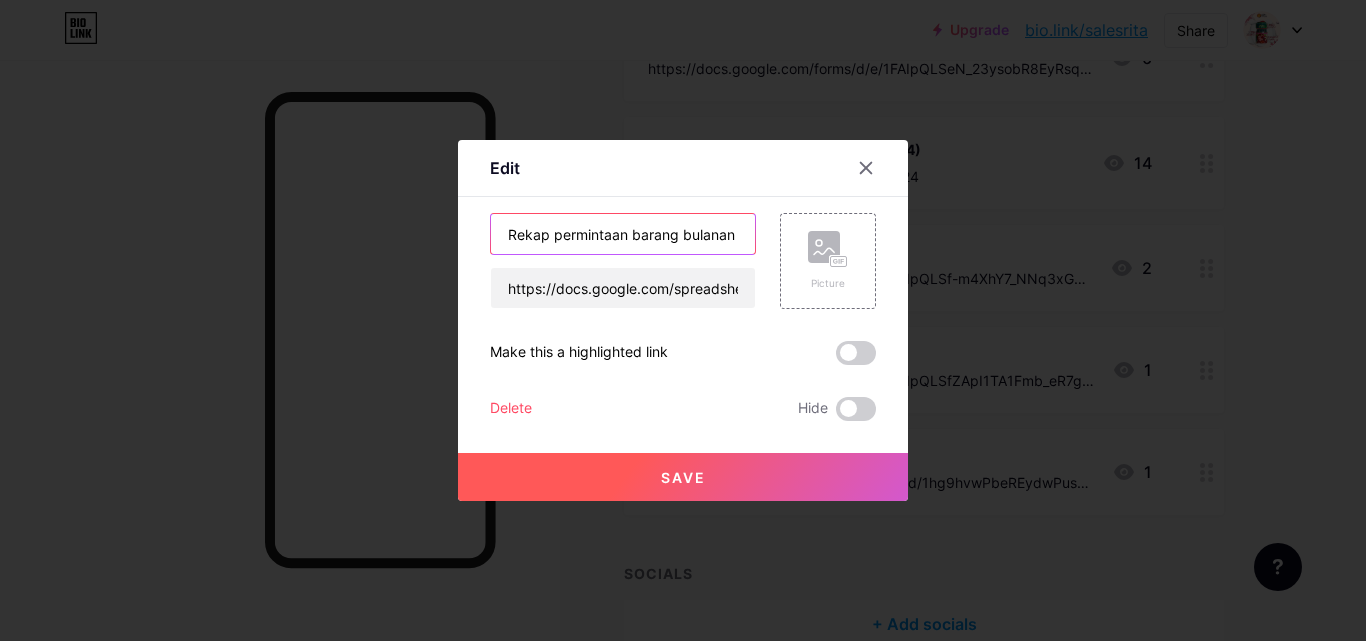 type on "Rekap permintaan barang bulanan" 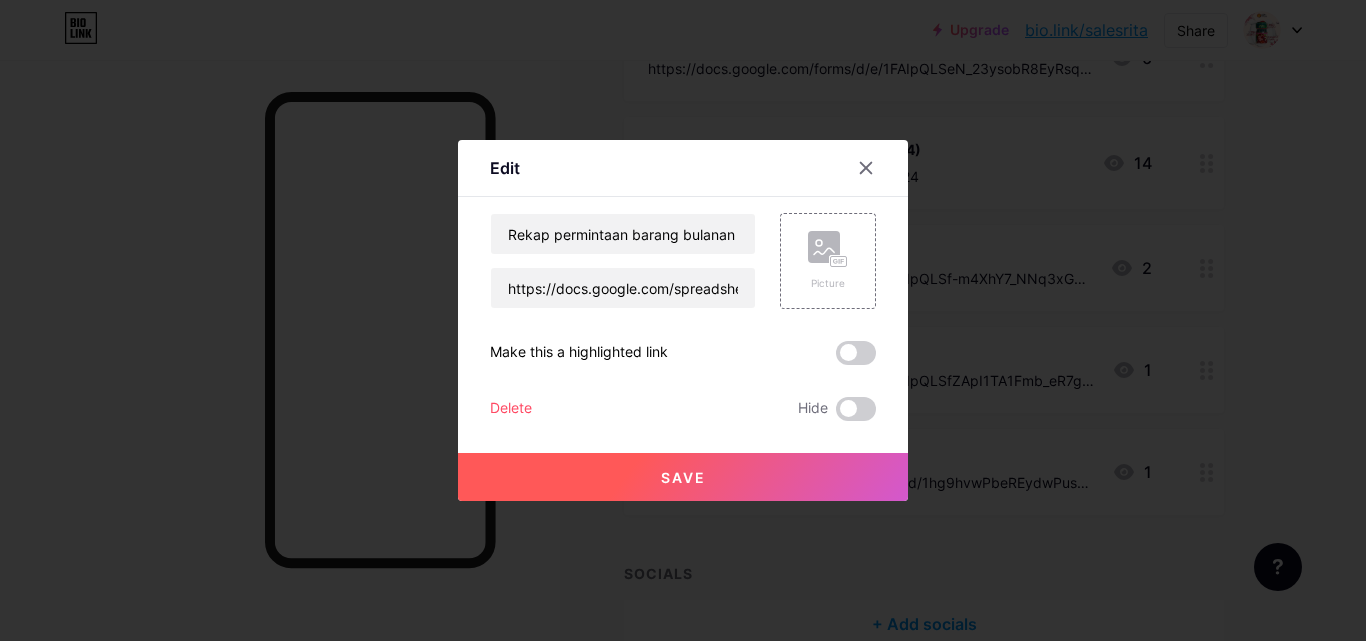 click on "Save" at bounding box center [683, 477] 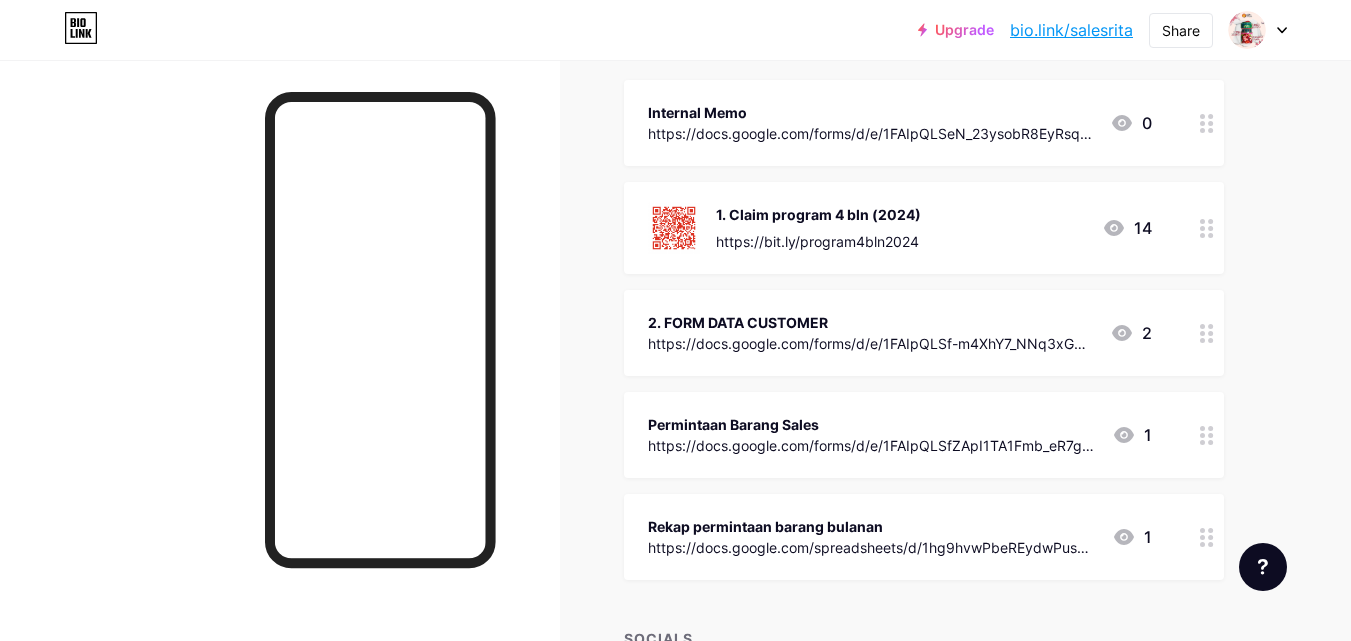 scroll, scrollTop: 200, scrollLeft: 0, axis: vertical 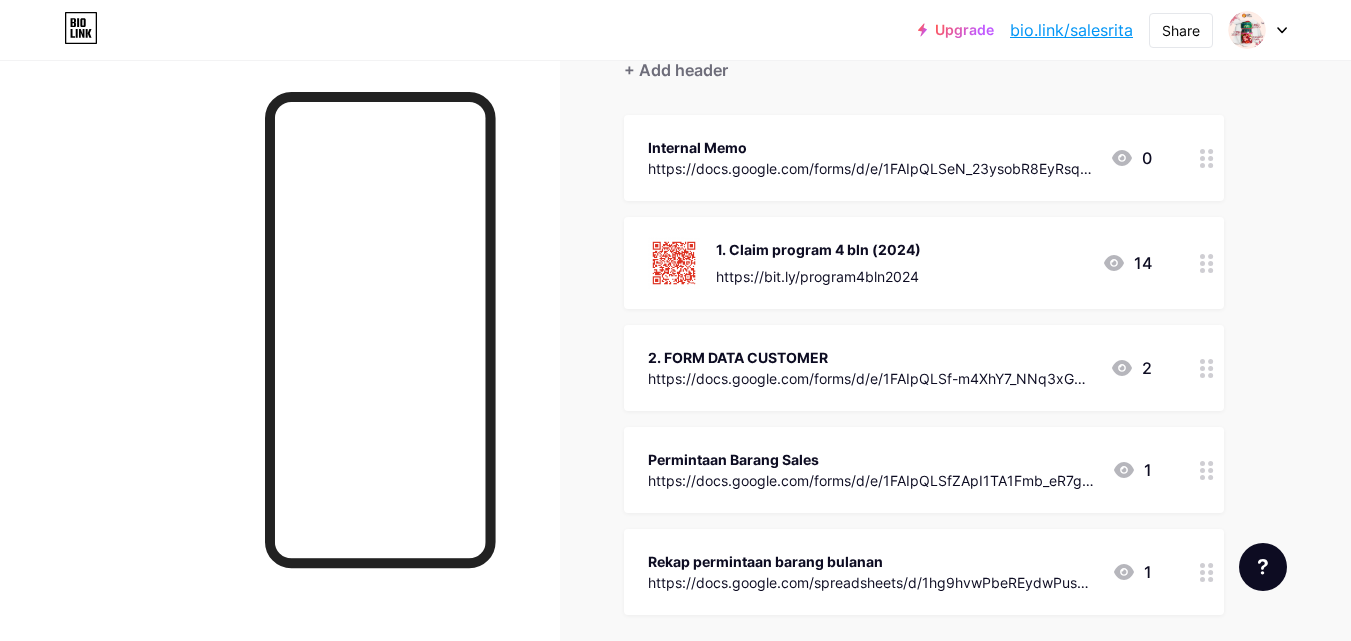 click on "2. FORM DATA CUSTOMER" at bounding box center (871, 357) 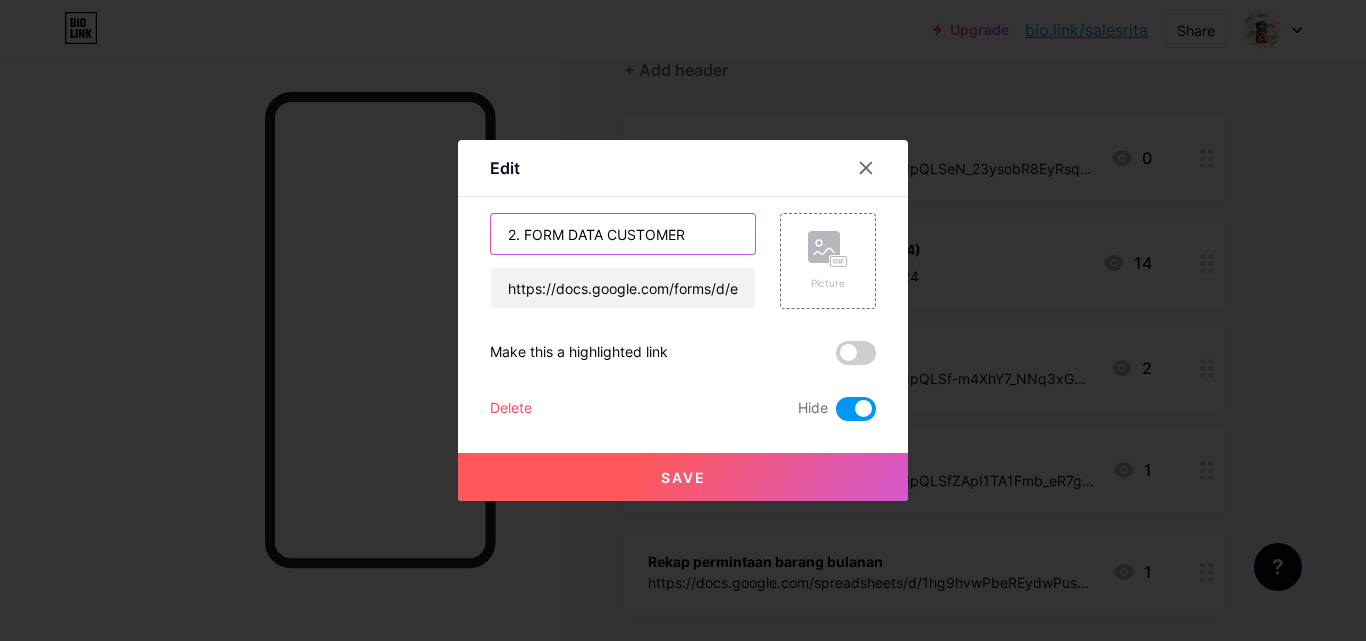 click on "2. FORM DATA CUSTOMER" at bounding box center [623, 234] 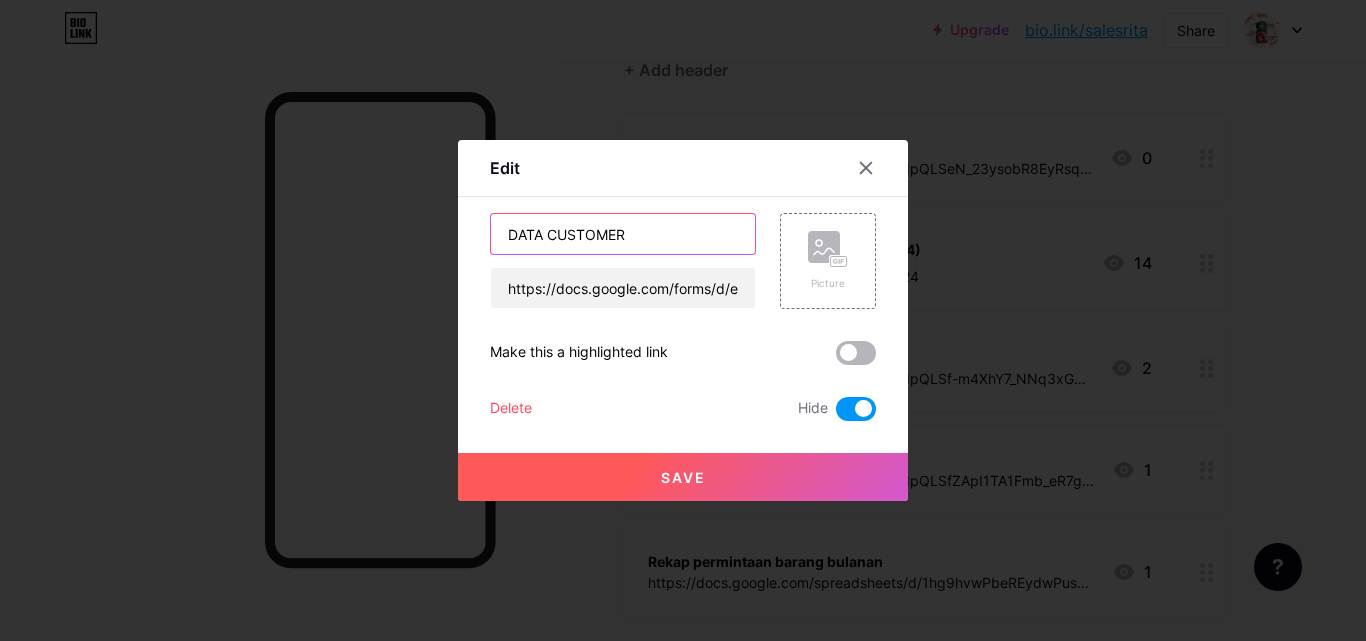 type on "DATA CUSTOMER" 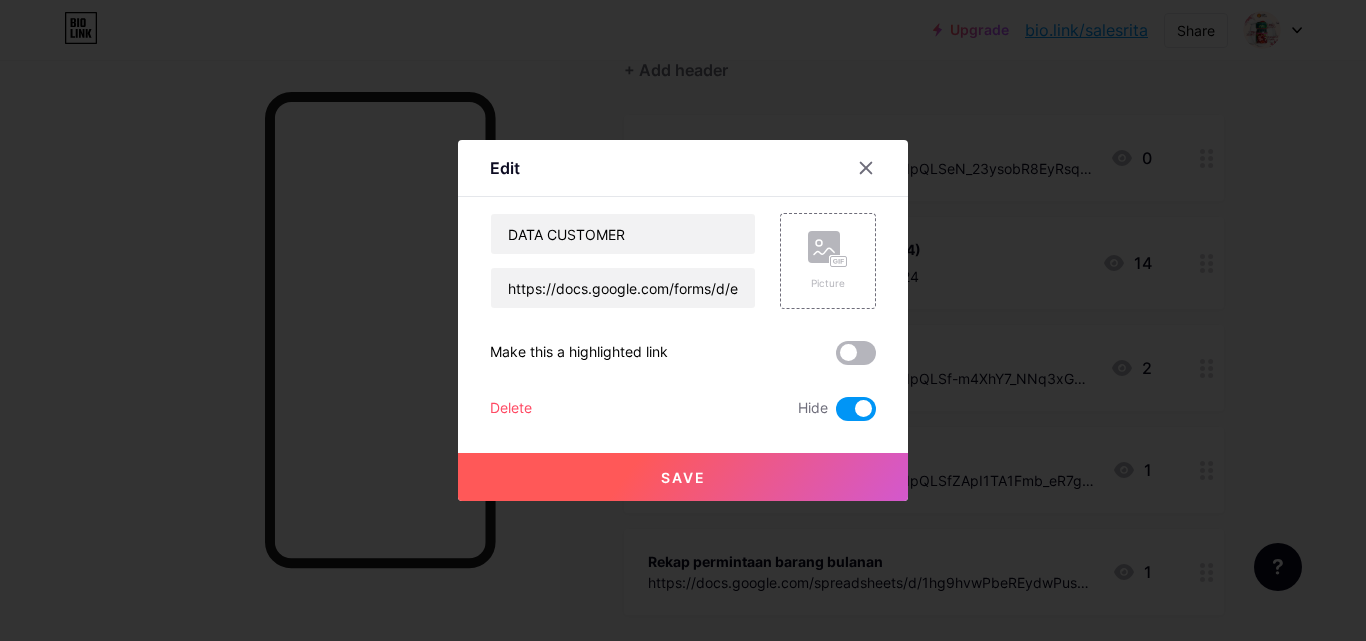 click at bounding box center (856, 353) 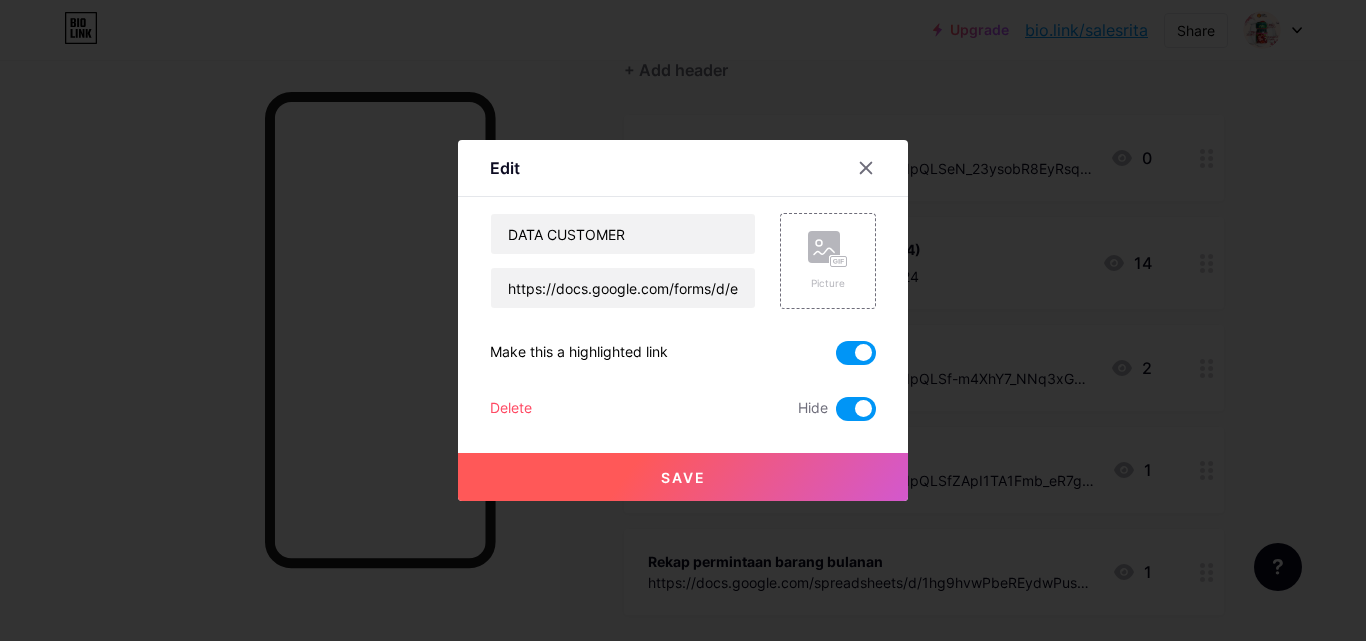 click at bounding box center [856, 353] 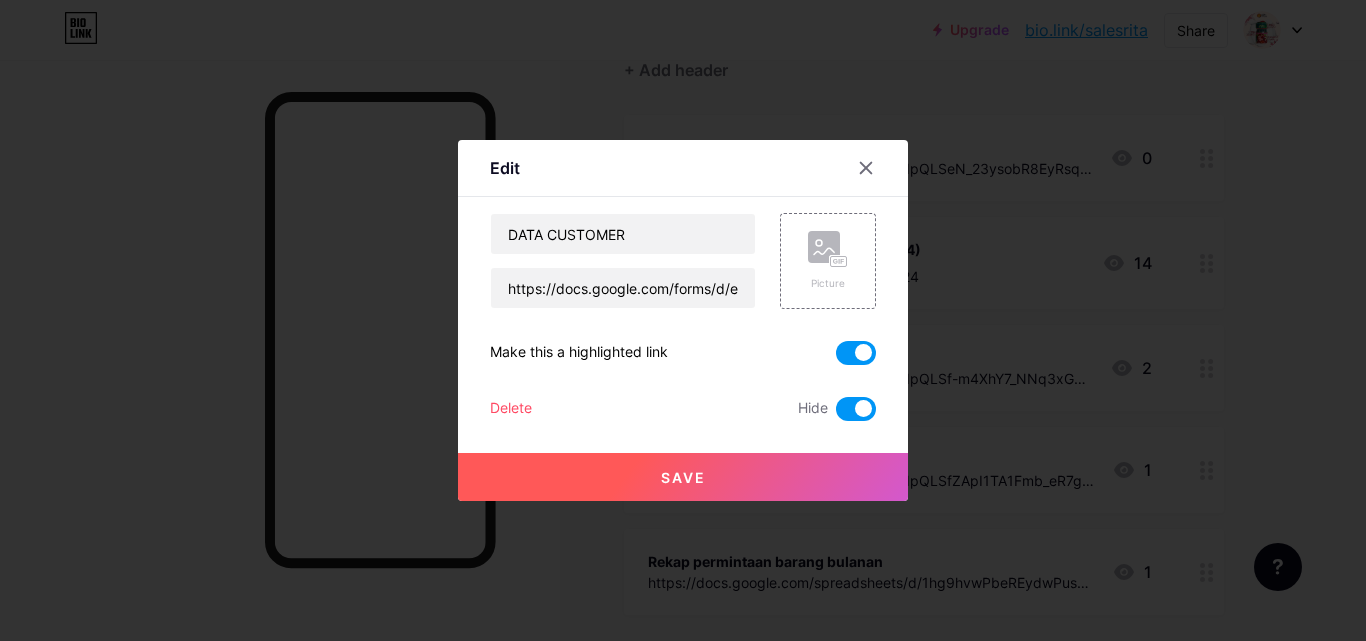 click at bounding box center [836, 358] 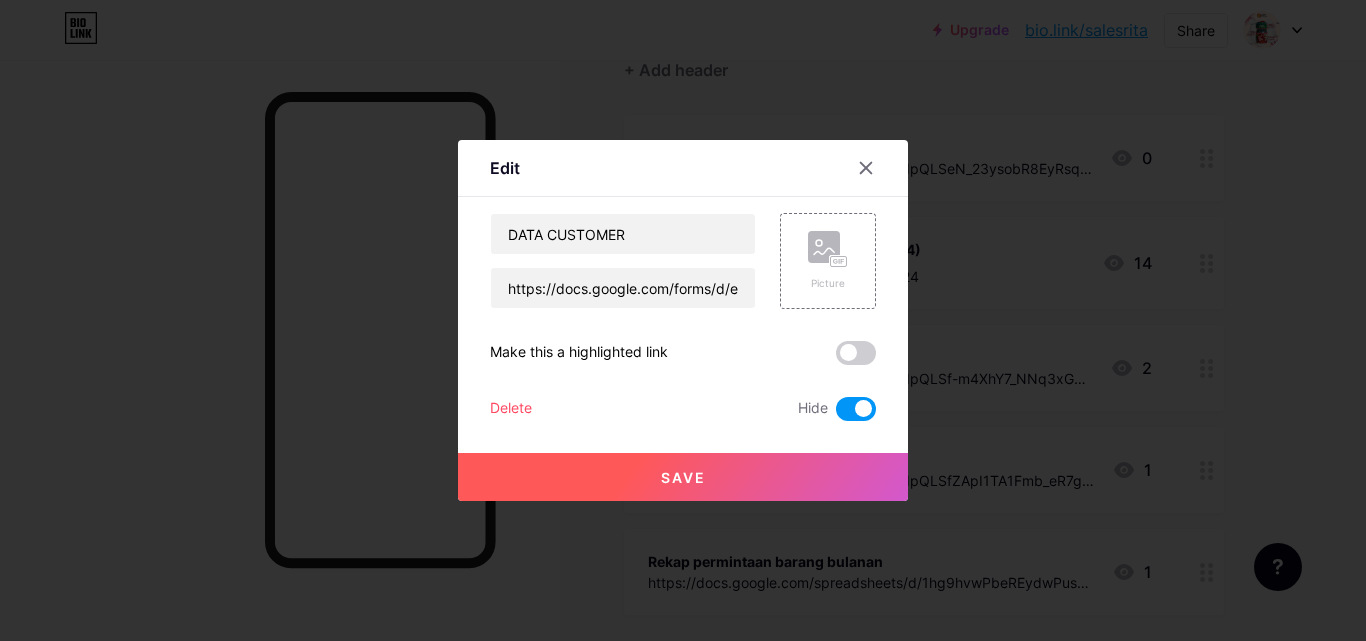 click on "Save" at bounding box center (683, 477) 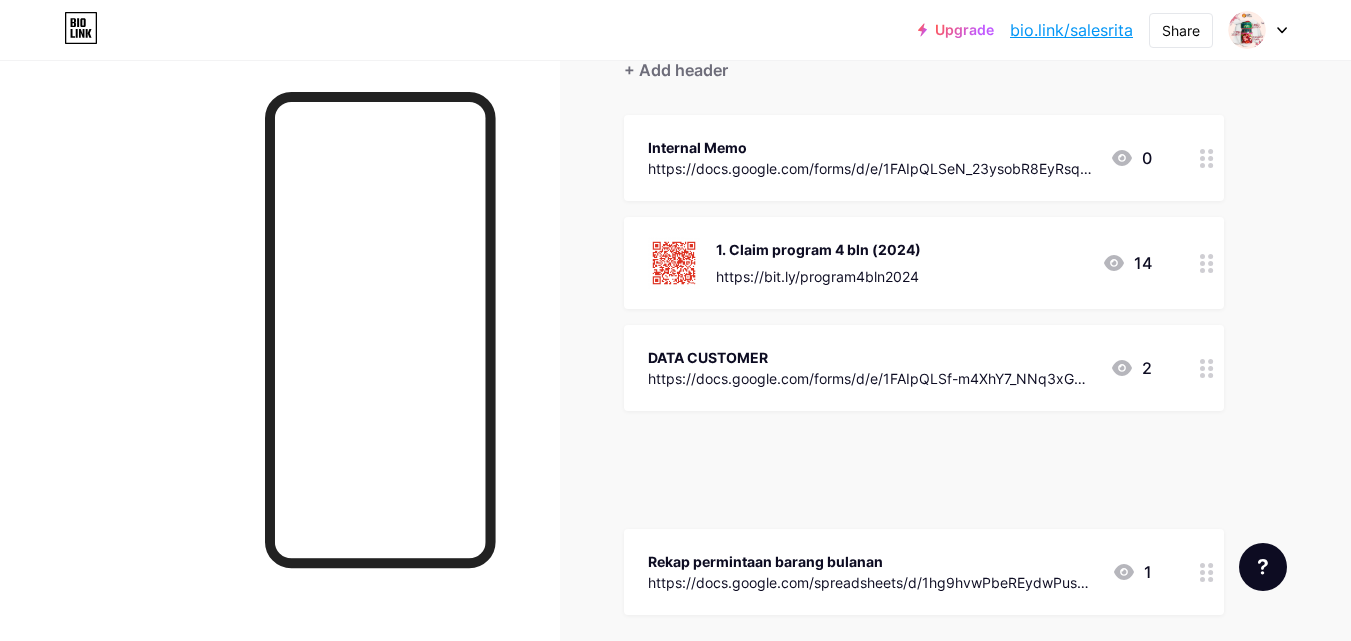 type 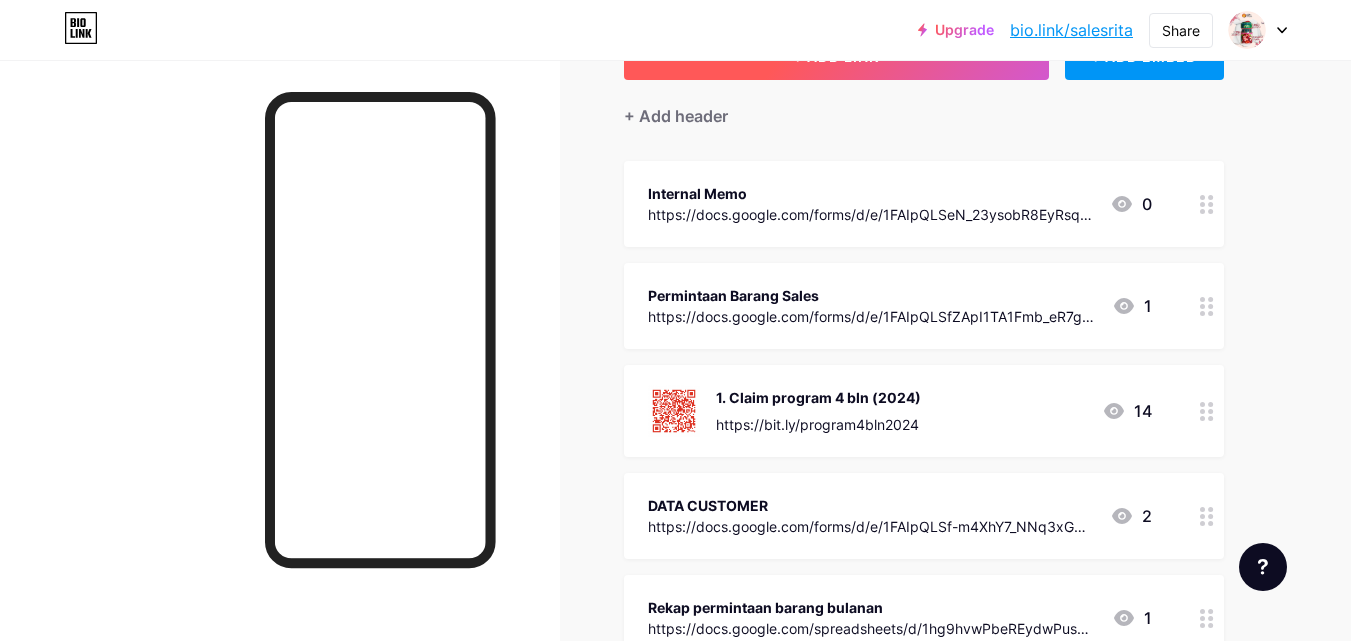 scroll, scrollTop: 0, scrollLeft: 0, axis: both 